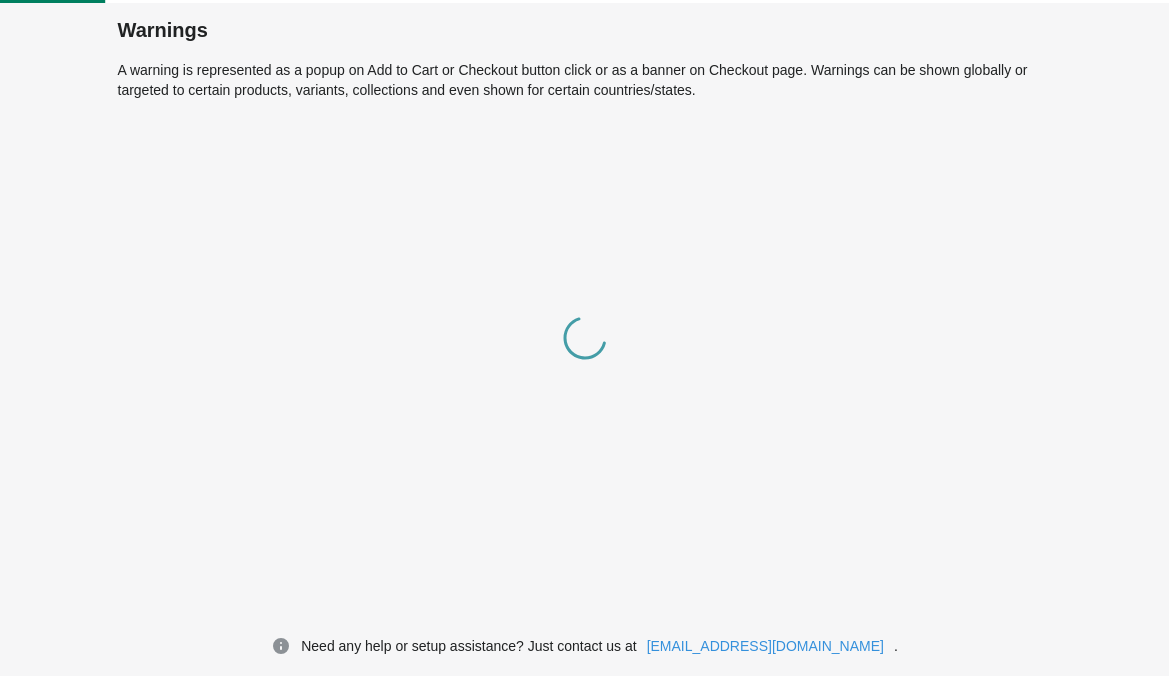 scroll, scrollTop: 0, scrollLeft: 0, axis: both 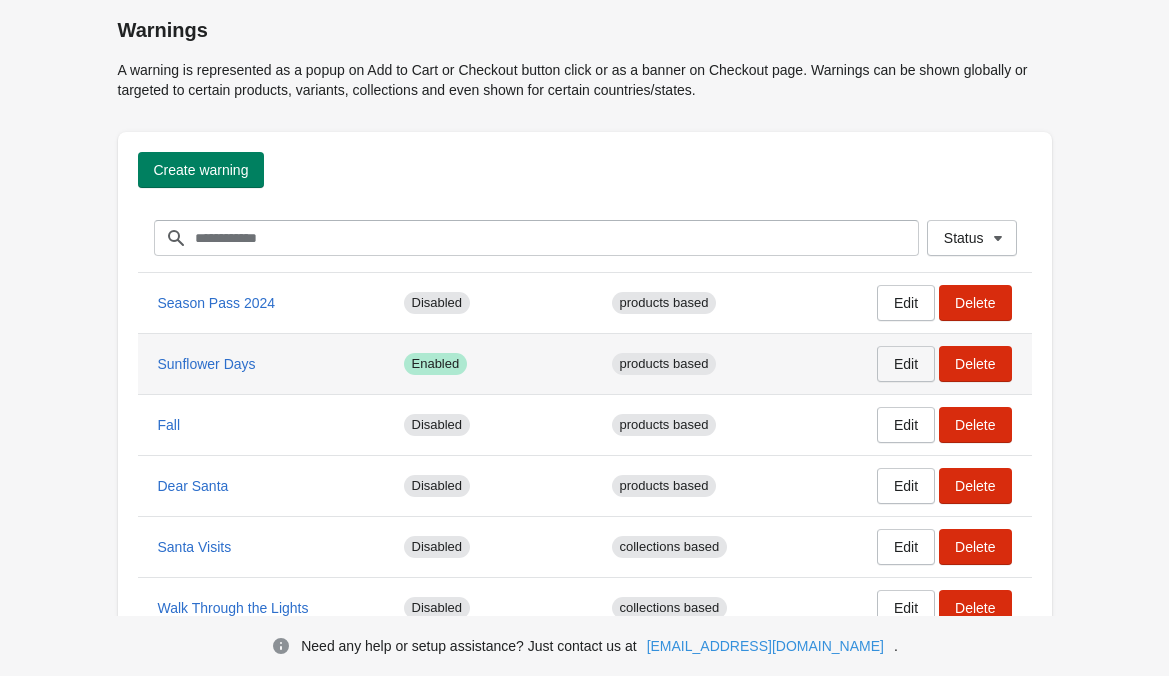 click on "Edit" at bounding box center [906, 364] 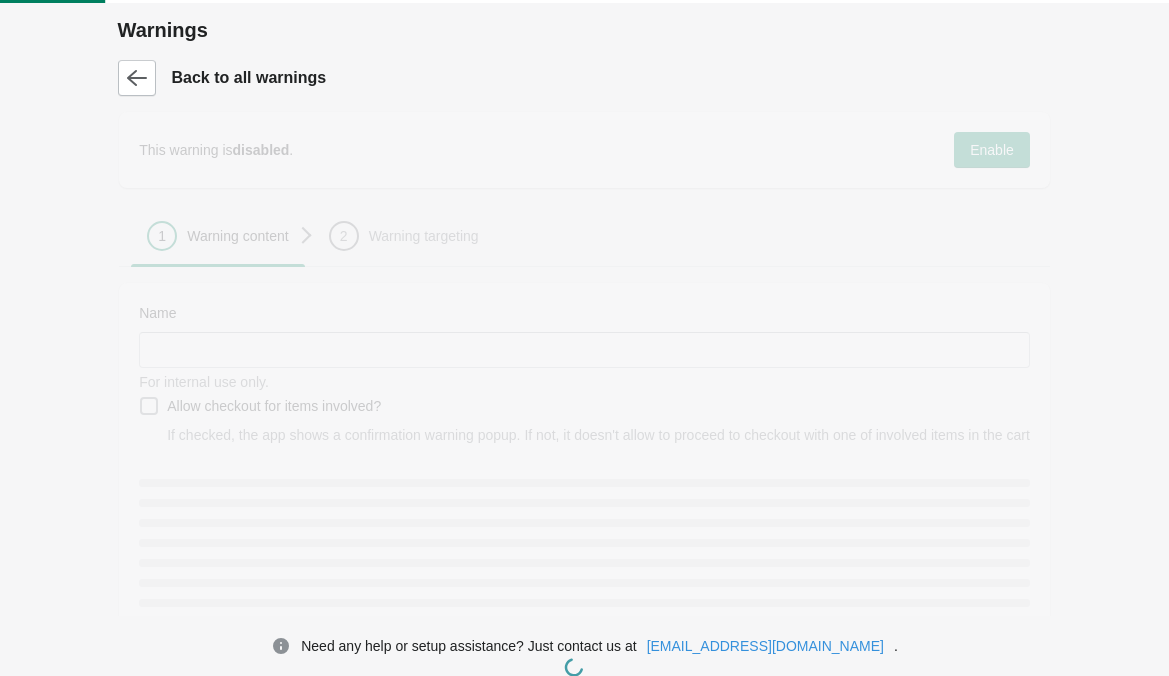 type on "**********" 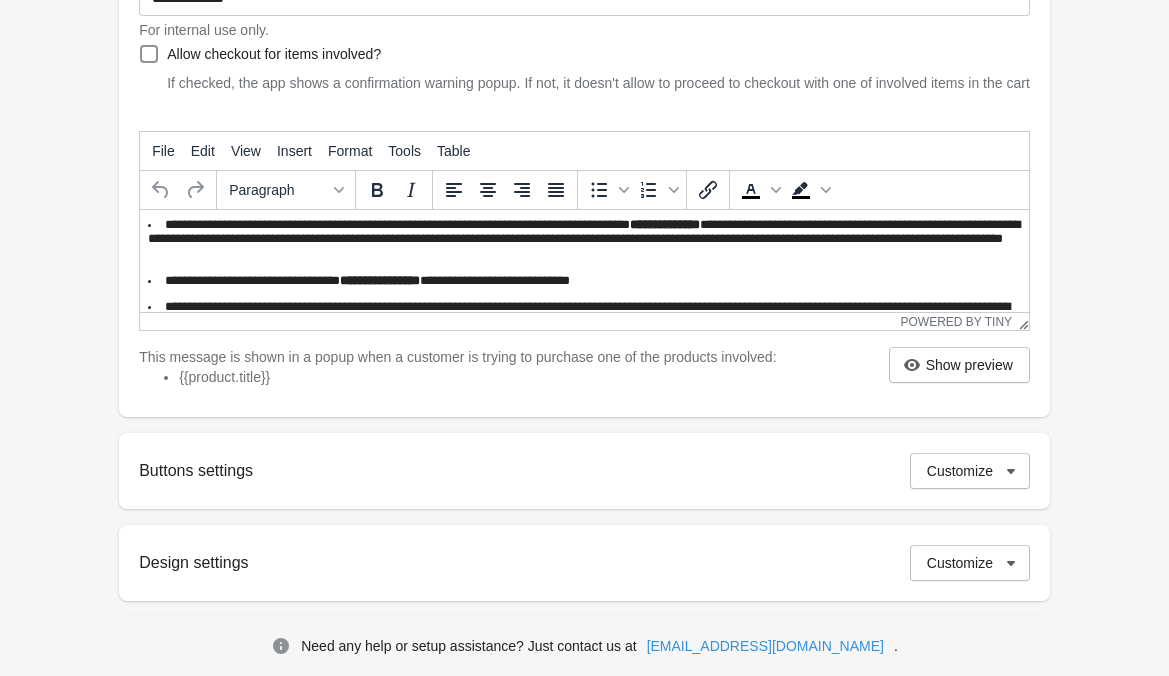 scroll, scrollTop: 432, scrollLeft: 0, axis: vertical 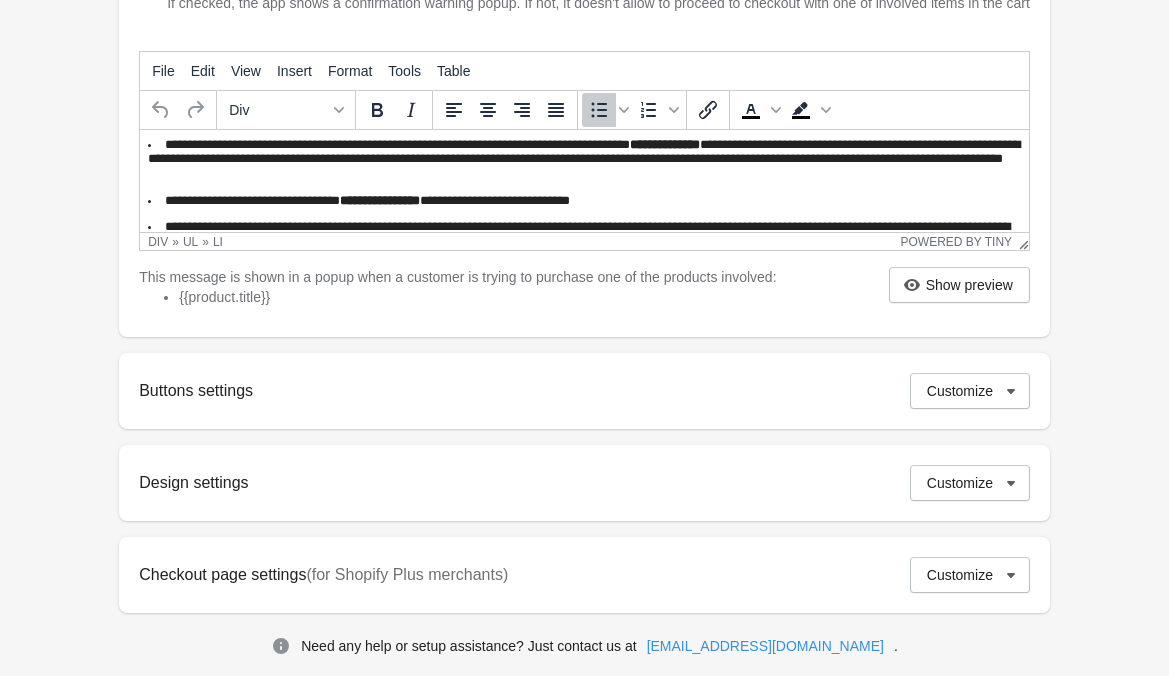 click on "**********" at bounding box center (584, 235) 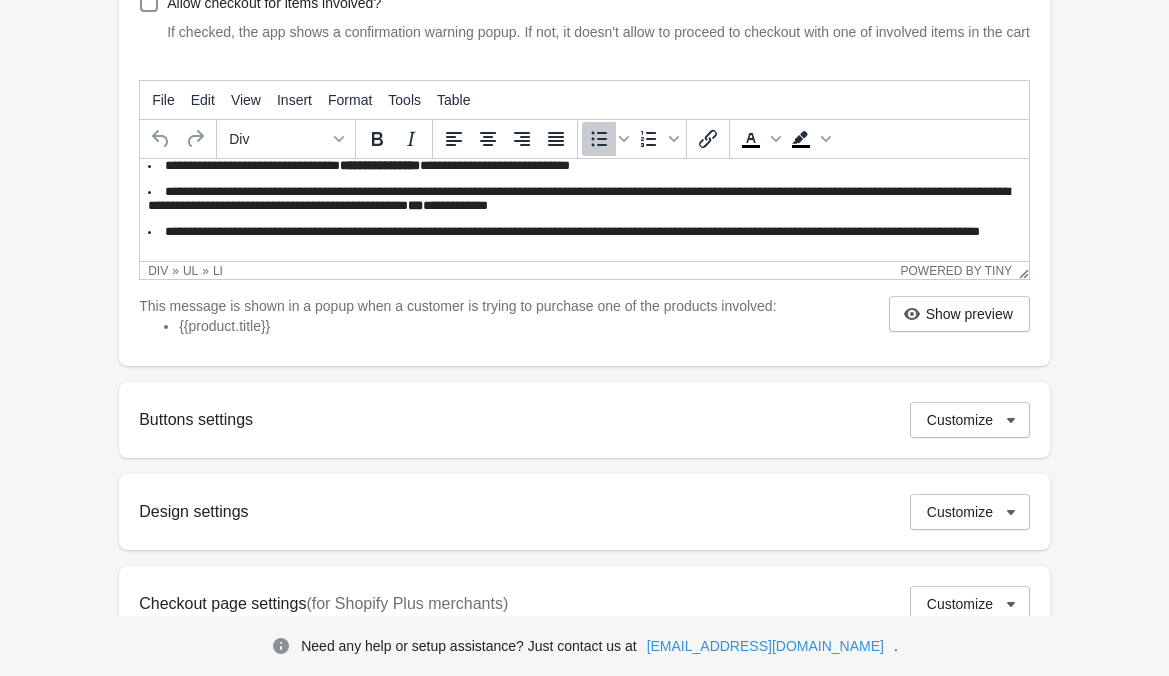 scroll, scrollTop: 65, scrollLeft: 0, axis: vertical 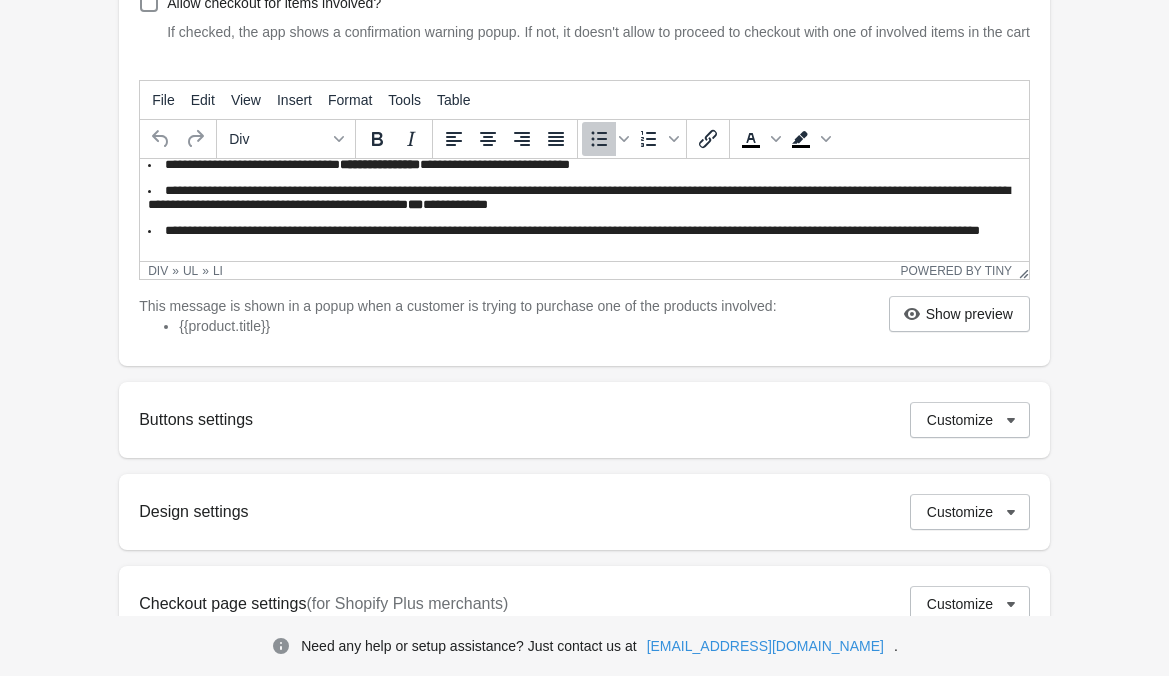 click on "**********" at bounding box center (586, 199) 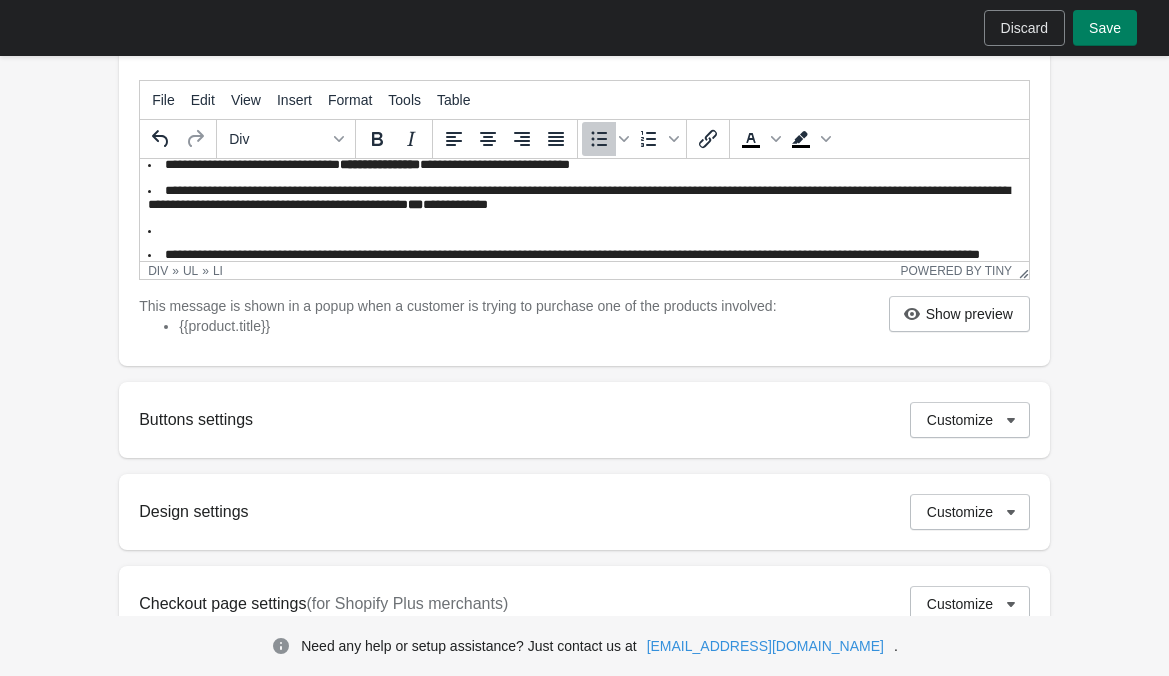 paste 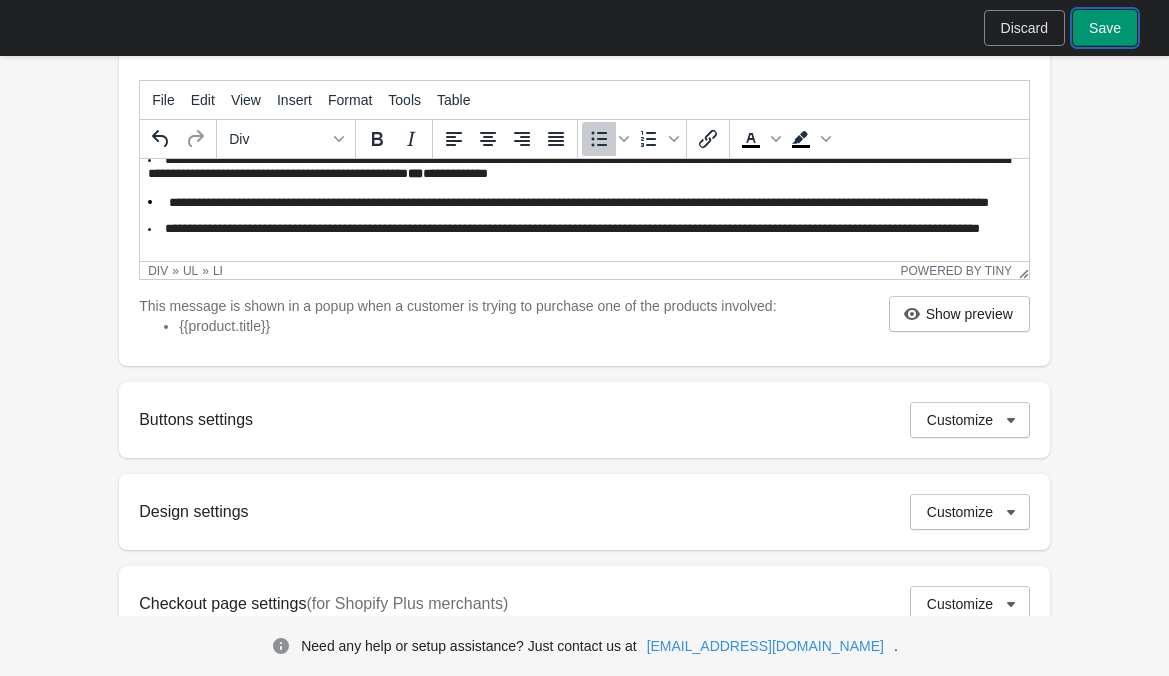 click on "Save" at bounding box center (1105, 28) 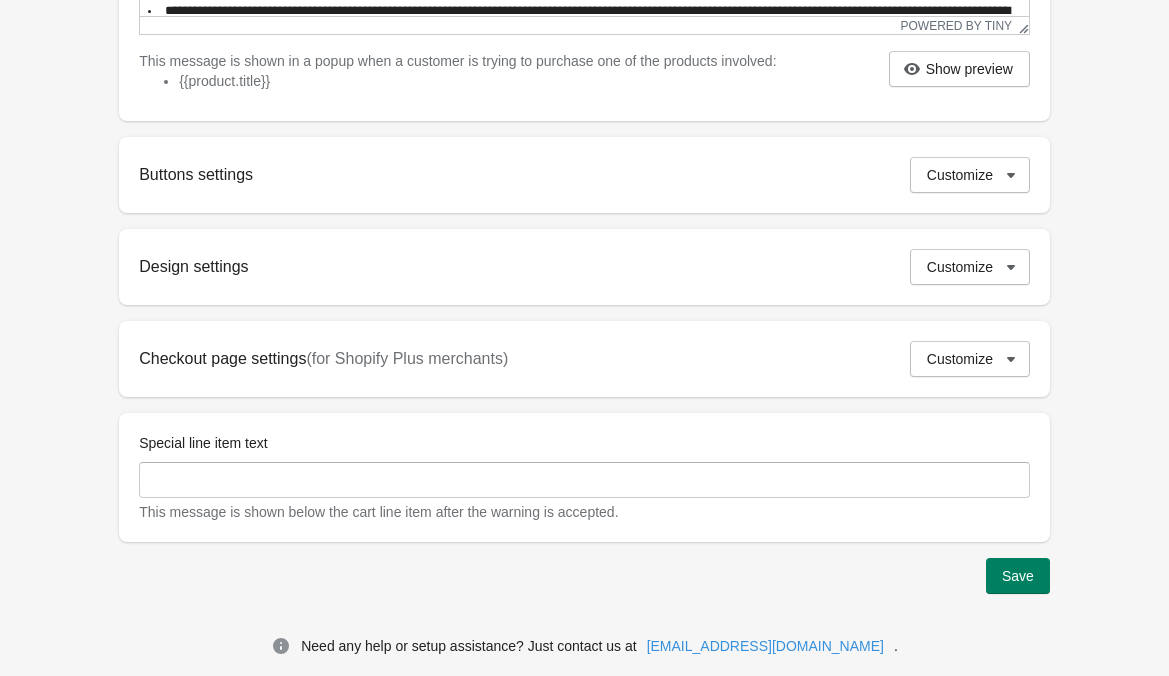 scroll, scrollTop: 672, scrollLeft: 0, axis: vertical 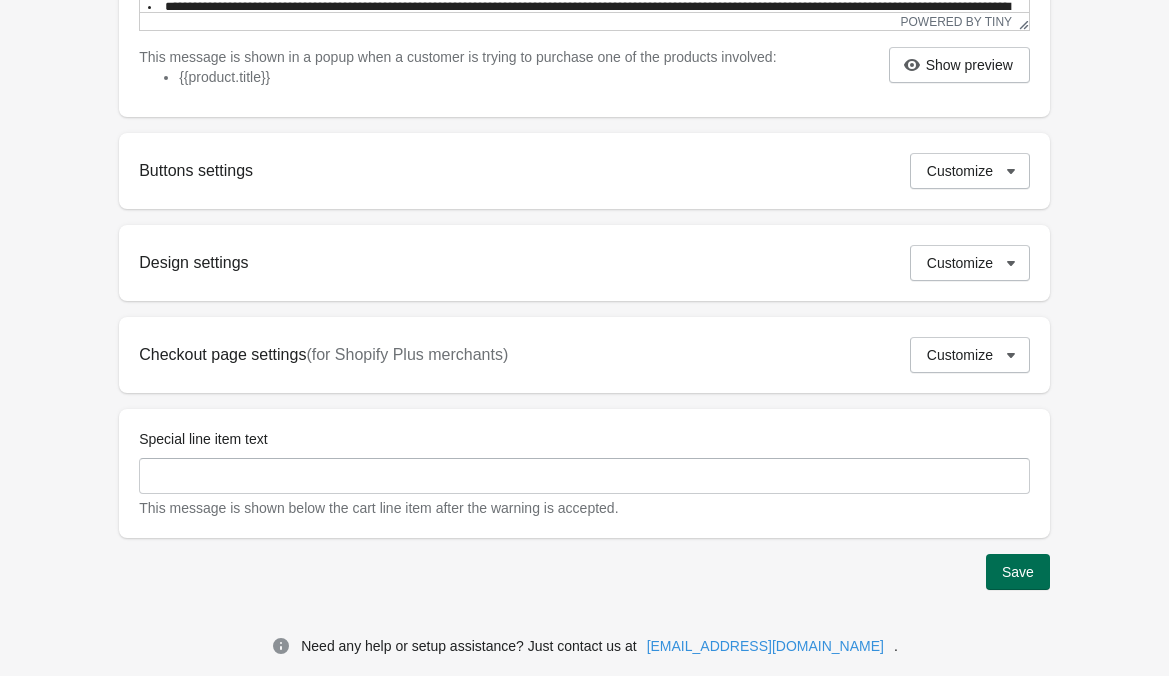 click on "Save" at bounding box center (1018, 572) 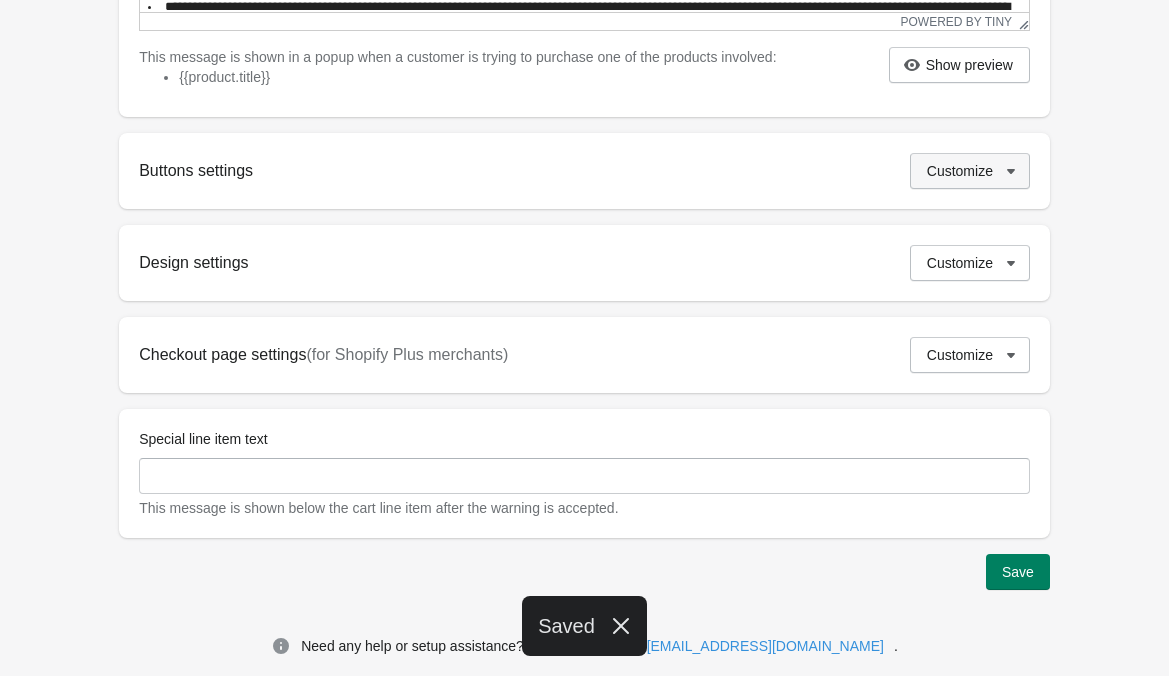 scroll, scrollTop: 672, scrollLeft: 0, axis: vertical 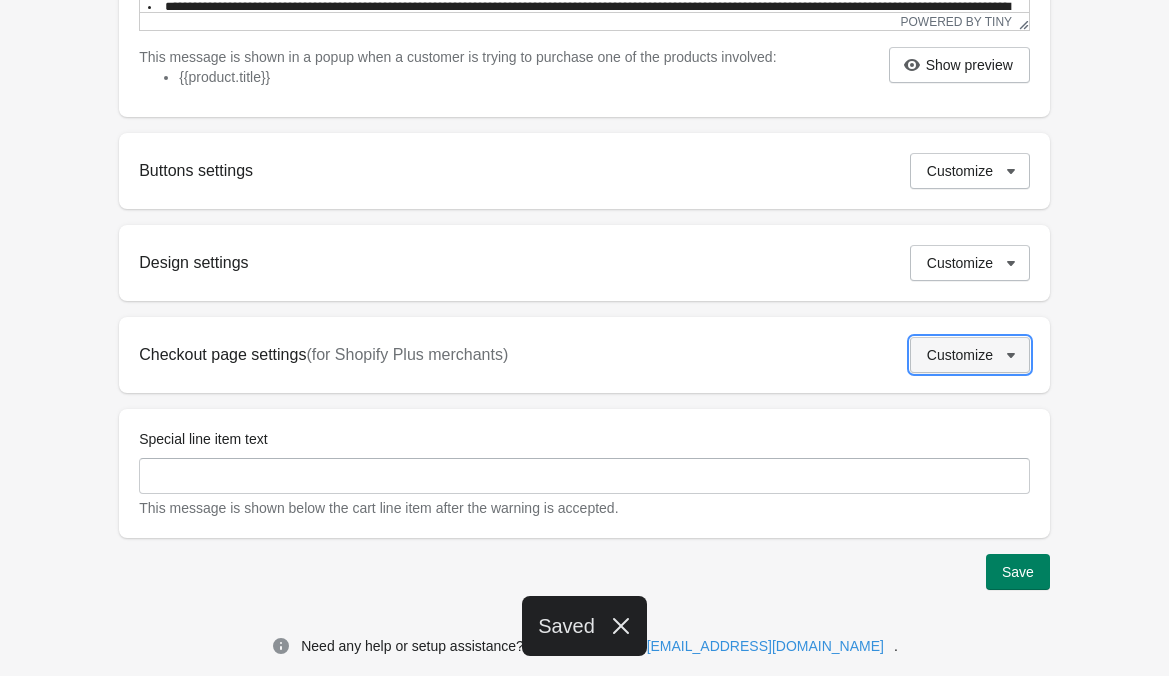 click on "Customize" at bounding box center [970, 355] 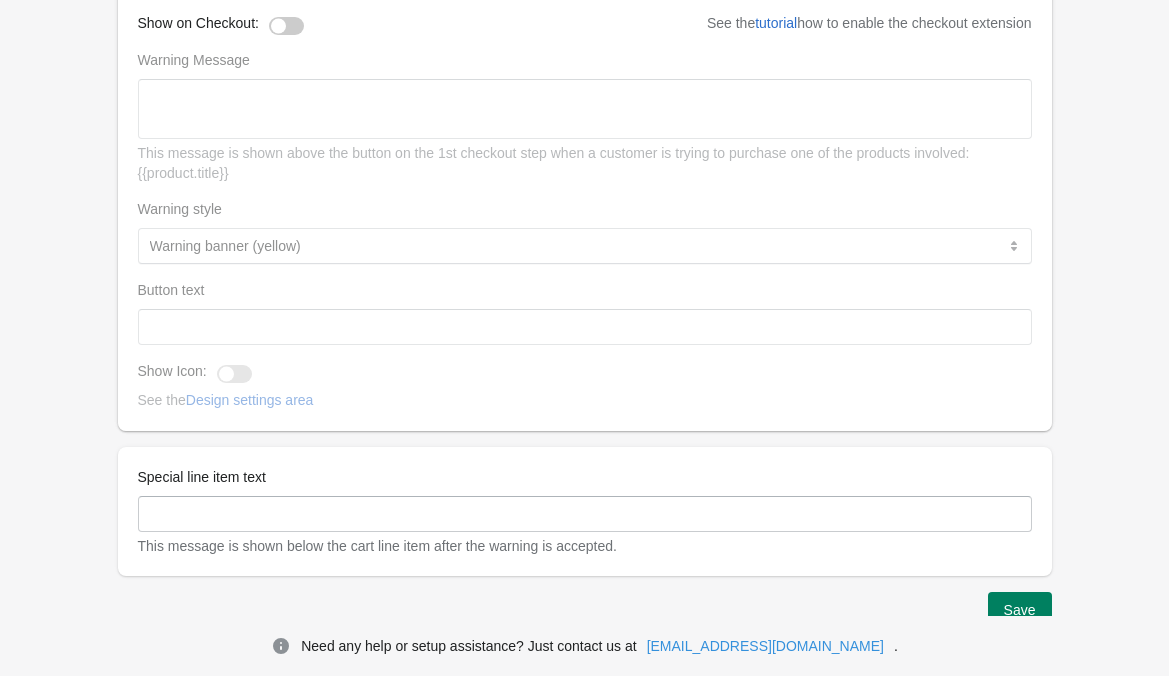 scroll, scrollTop: 1075, scrollLeft: 0, axis: vertical 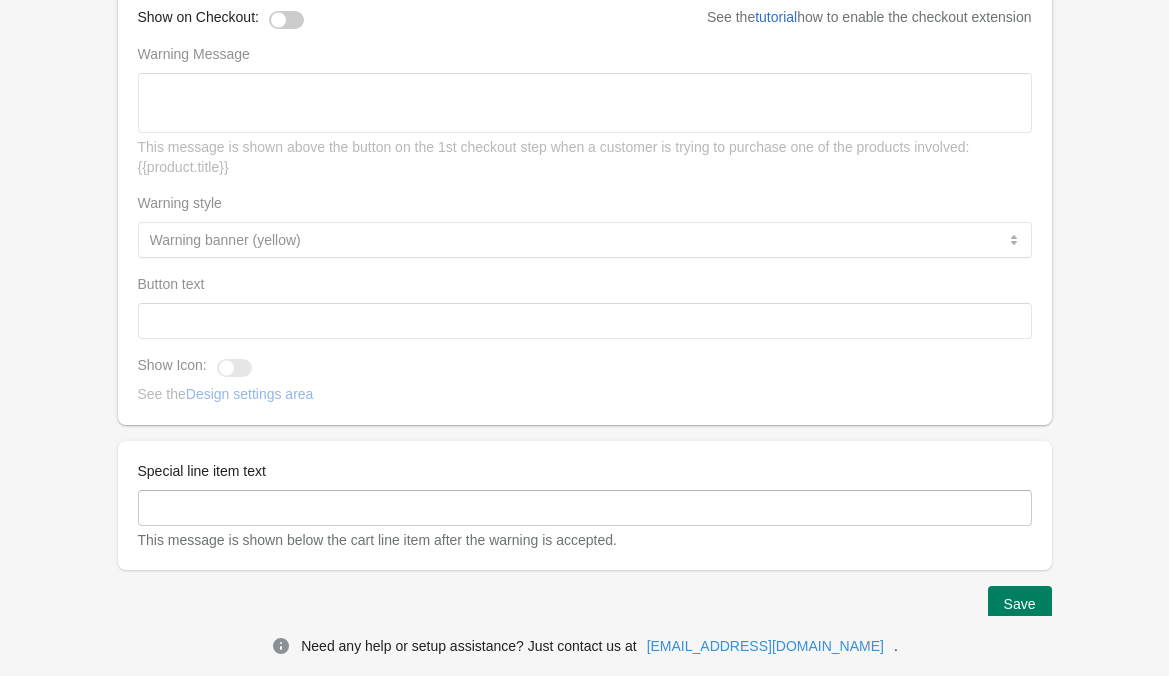 click at bounding box center [286, 20] 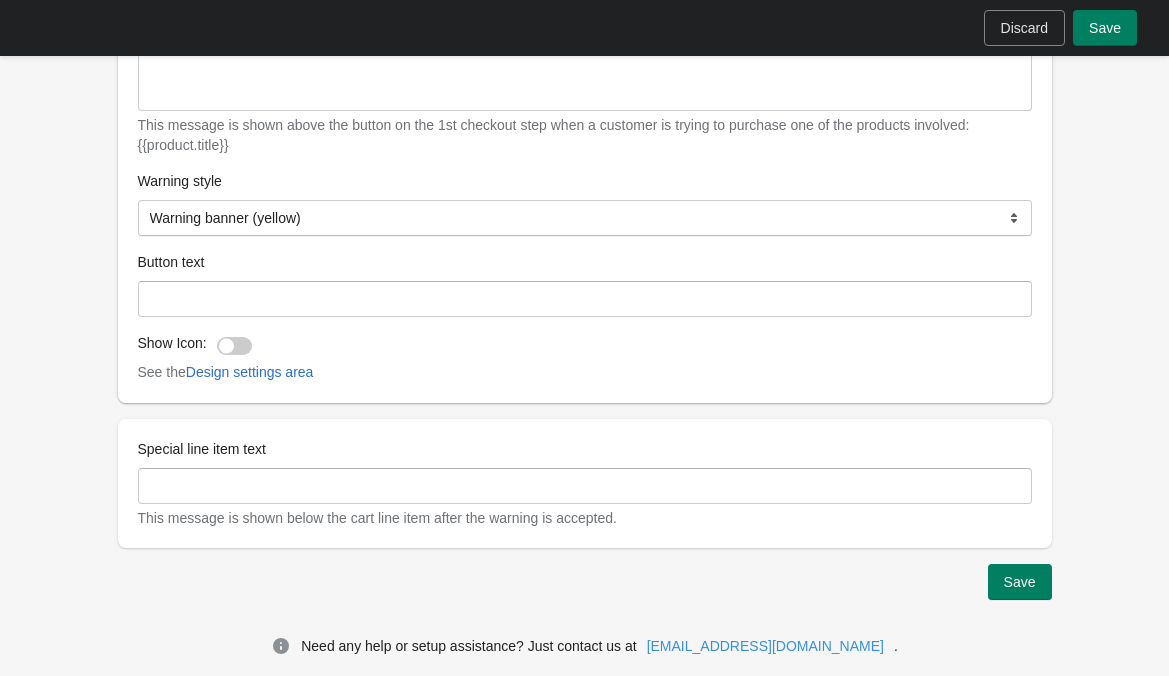 scroll, scrollTop: 1172, scrollLeft: 0, axis: vertical 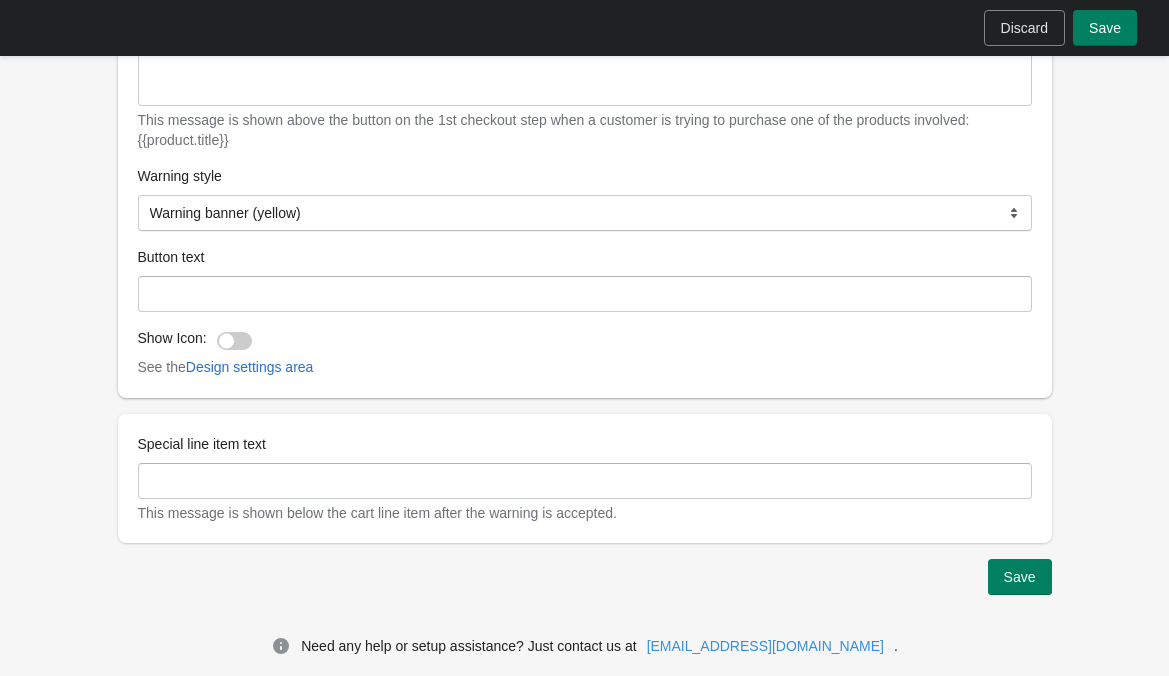 click at bounding box center (234, 341) 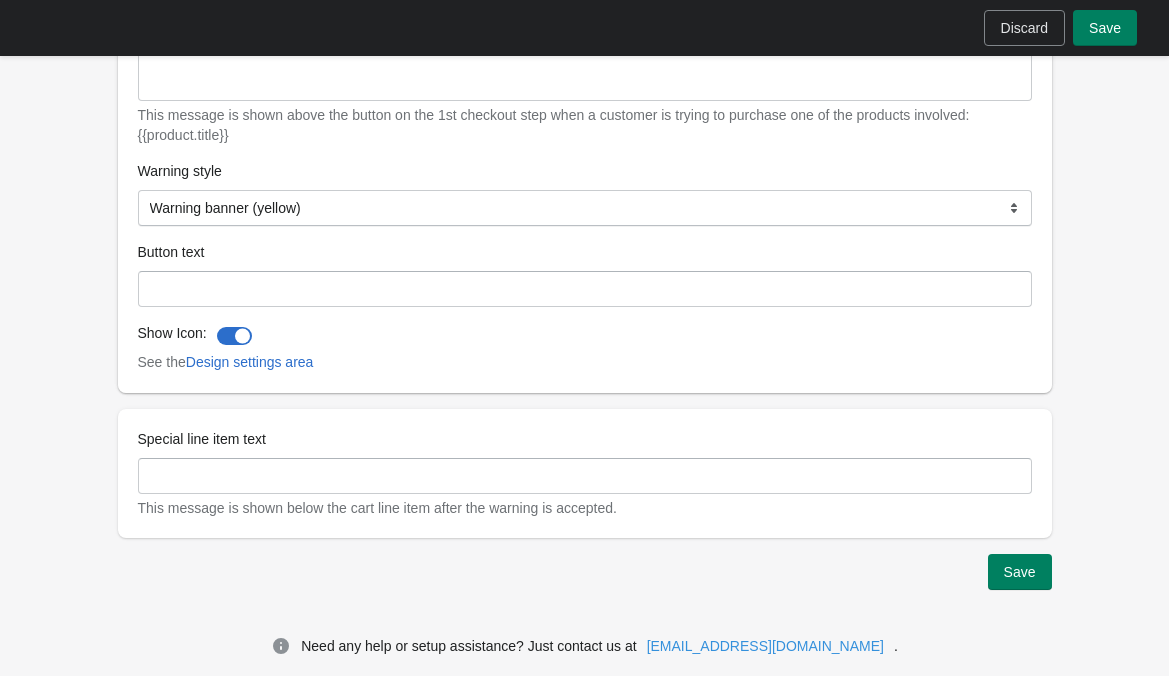 scroll, scrollTop: 1197, scrollLeft: 0, axis: vertical 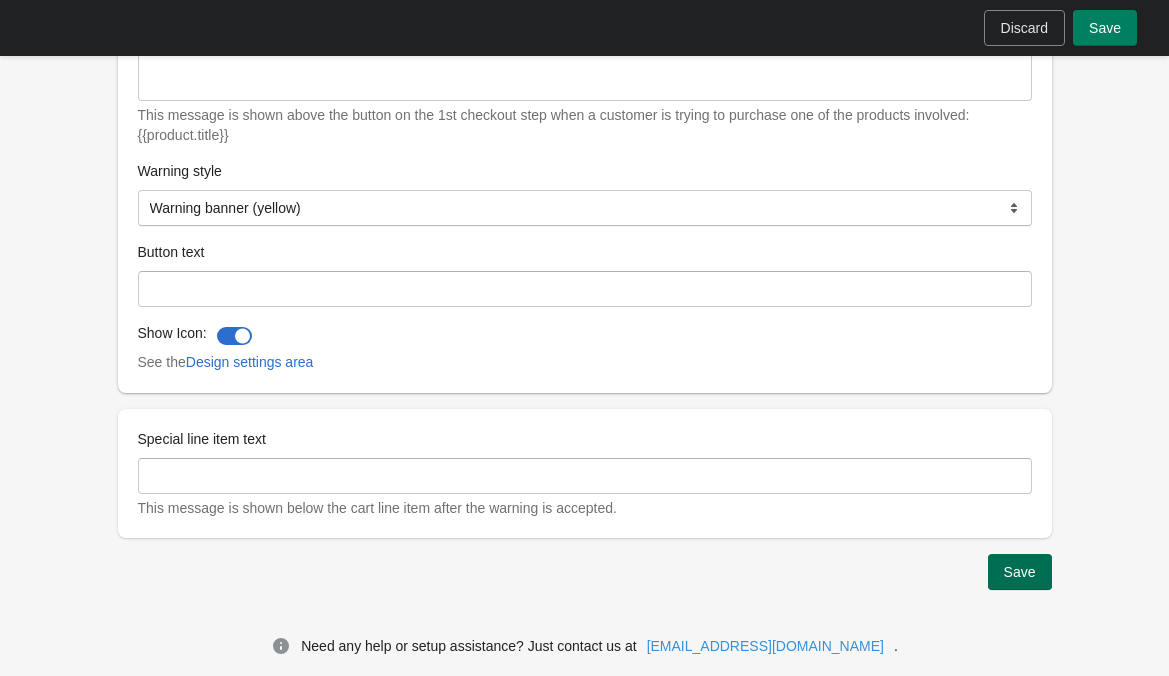 click on "Save" at bounding box center (1020, 572) 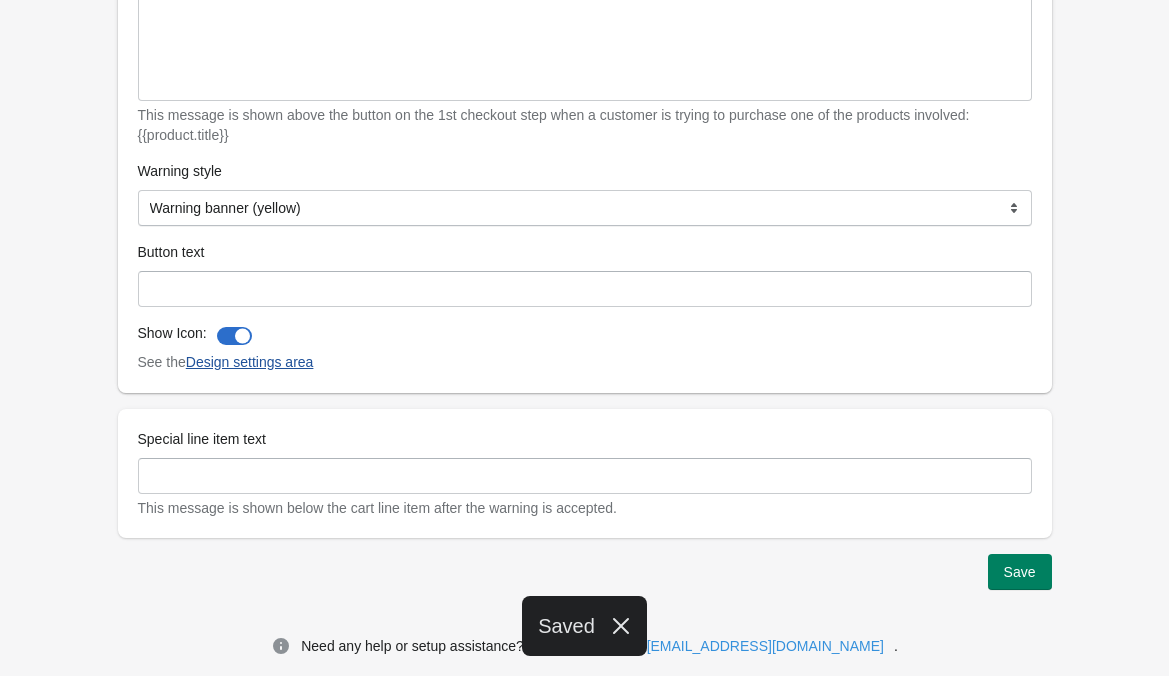 click on "Design settings area" at bounding box center [250, 362] 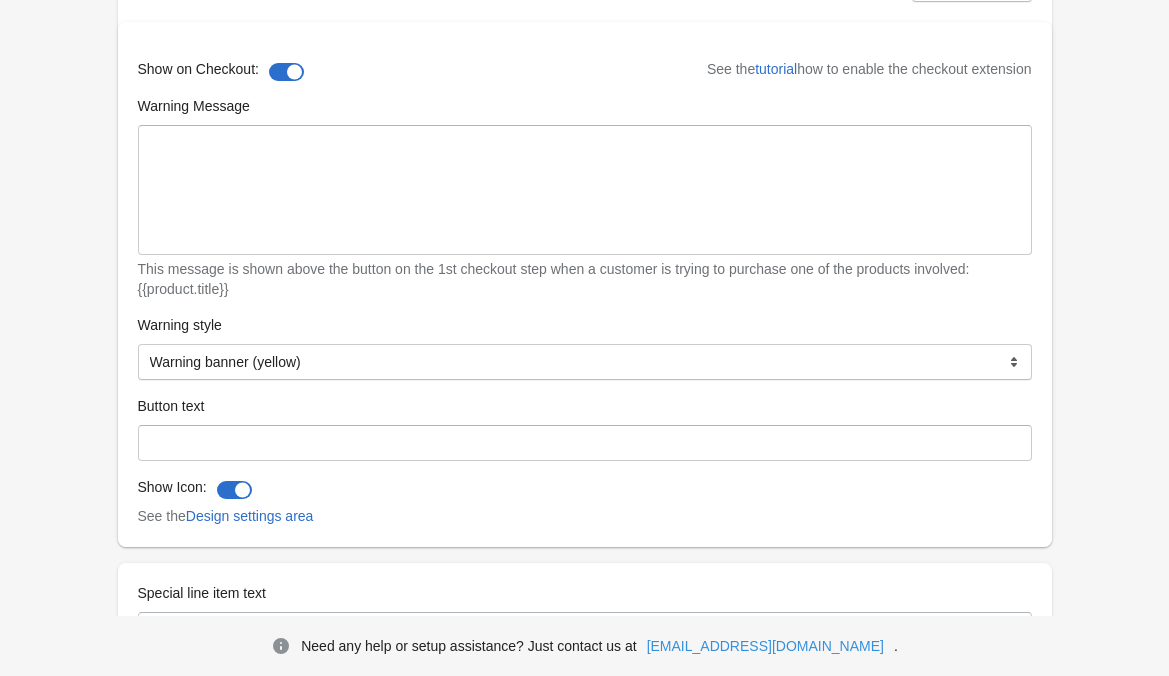 scroll, scrollTop: 958, scrollLeft: 0, axis: vertical 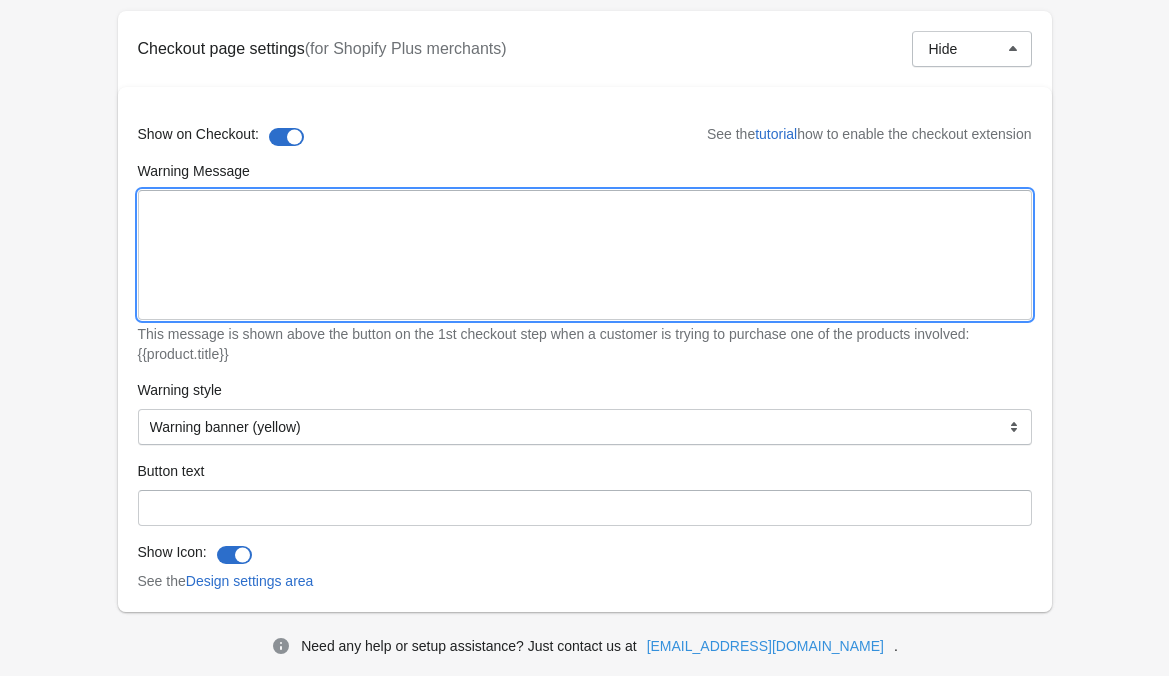 click on "Warning Message" at bounding box center [585, 255] 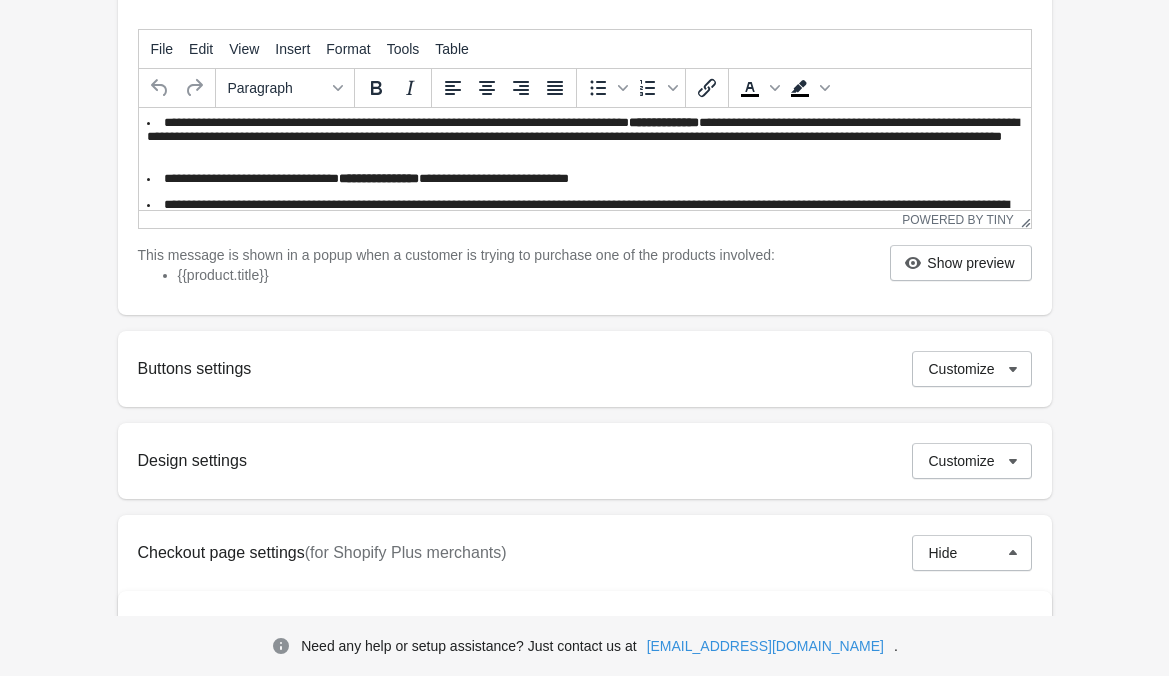 scroll, scrollTop: 443, scrollLeft: 0, axis: vertical 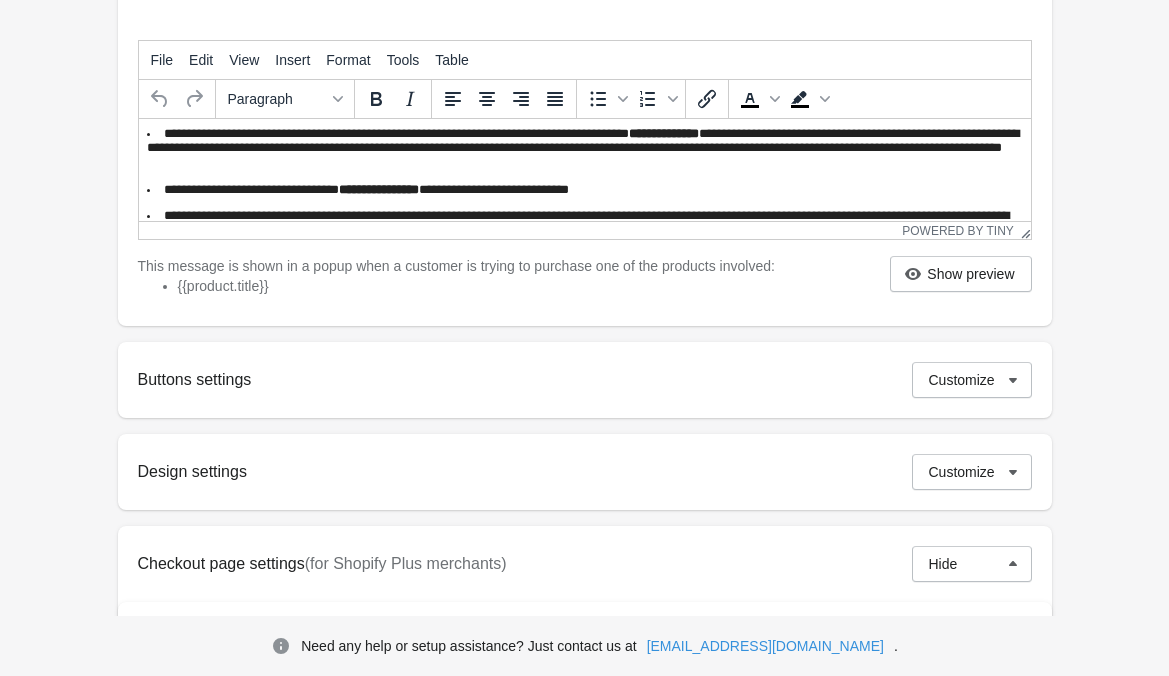 click on "**********" at bounding box center (584, 150) 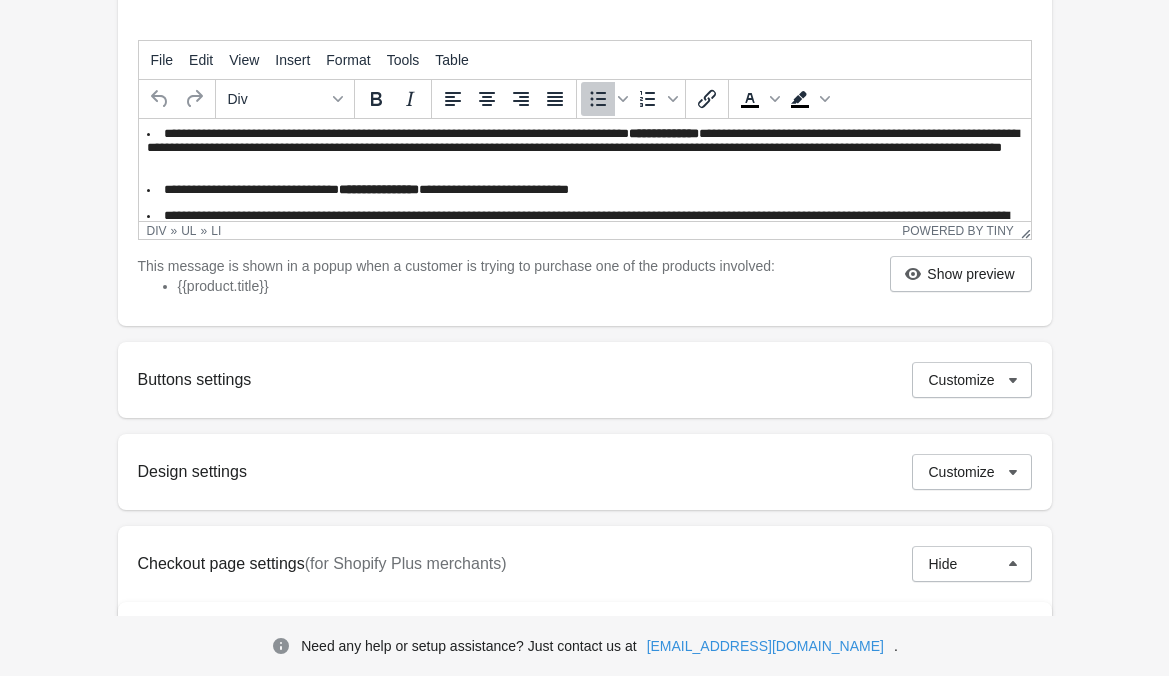 scroll, scrollTop: 149, scrollLeft: 0, axis: vertical 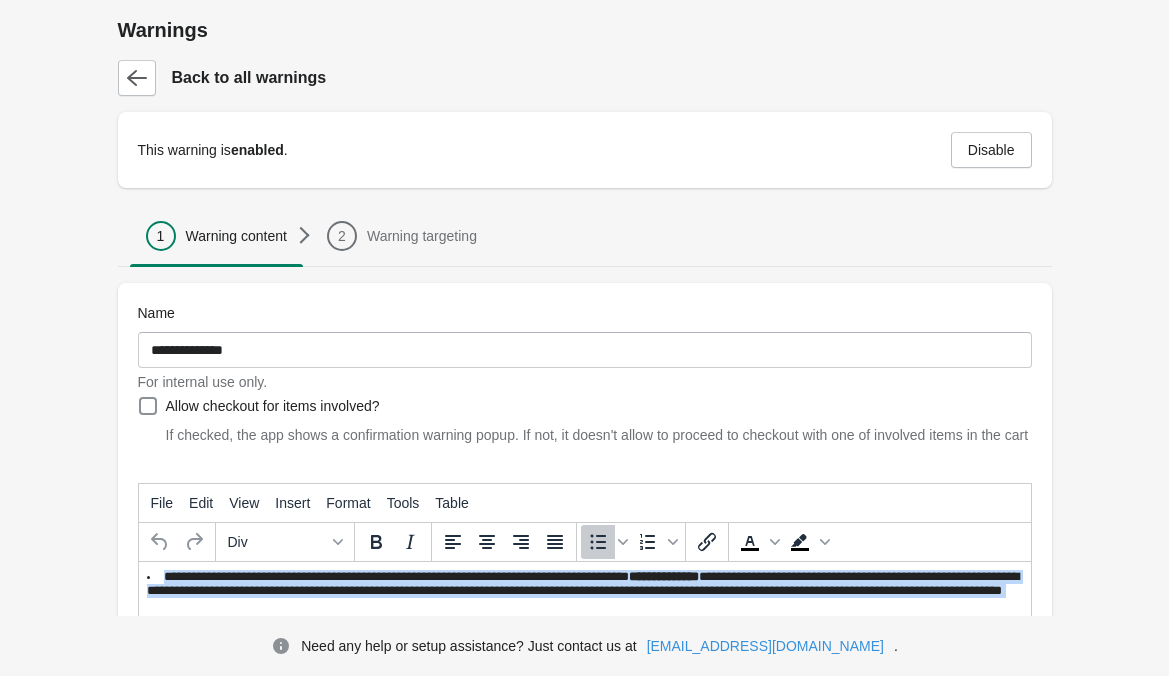 drag, startPoint x: 251, startPoint y: 645, endPoint x: 144, endPoint y: -50, distance: 703.1885 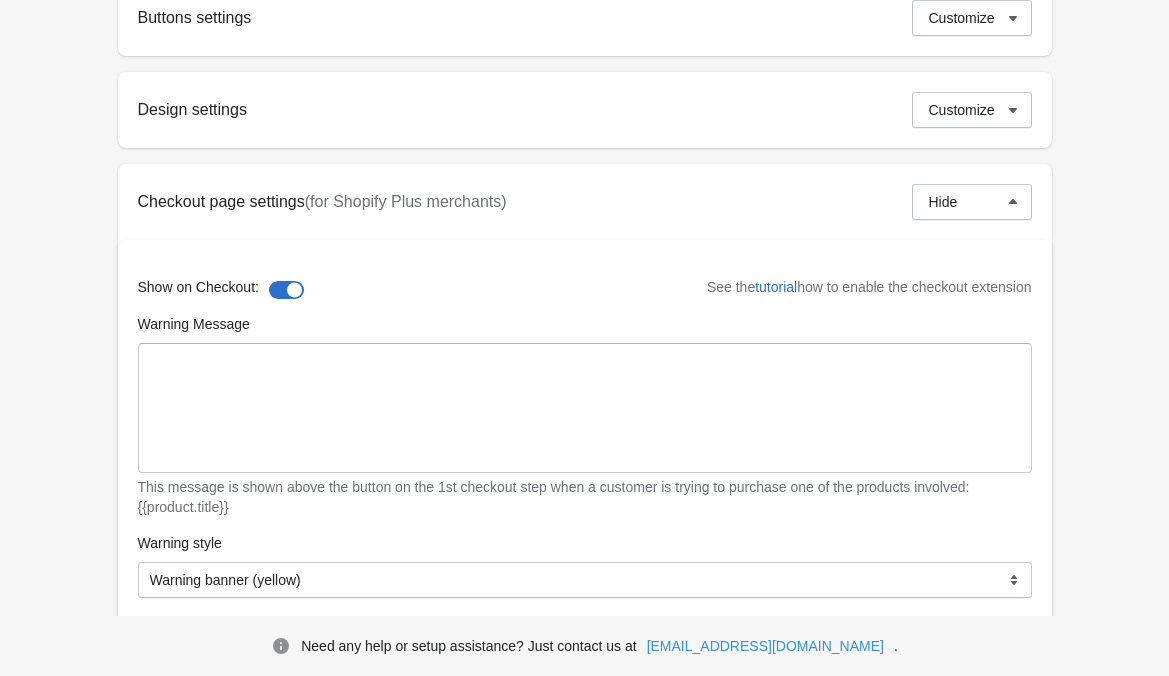 scroll, scrollTop: 809, scrollLeft: 0, axis: vertical 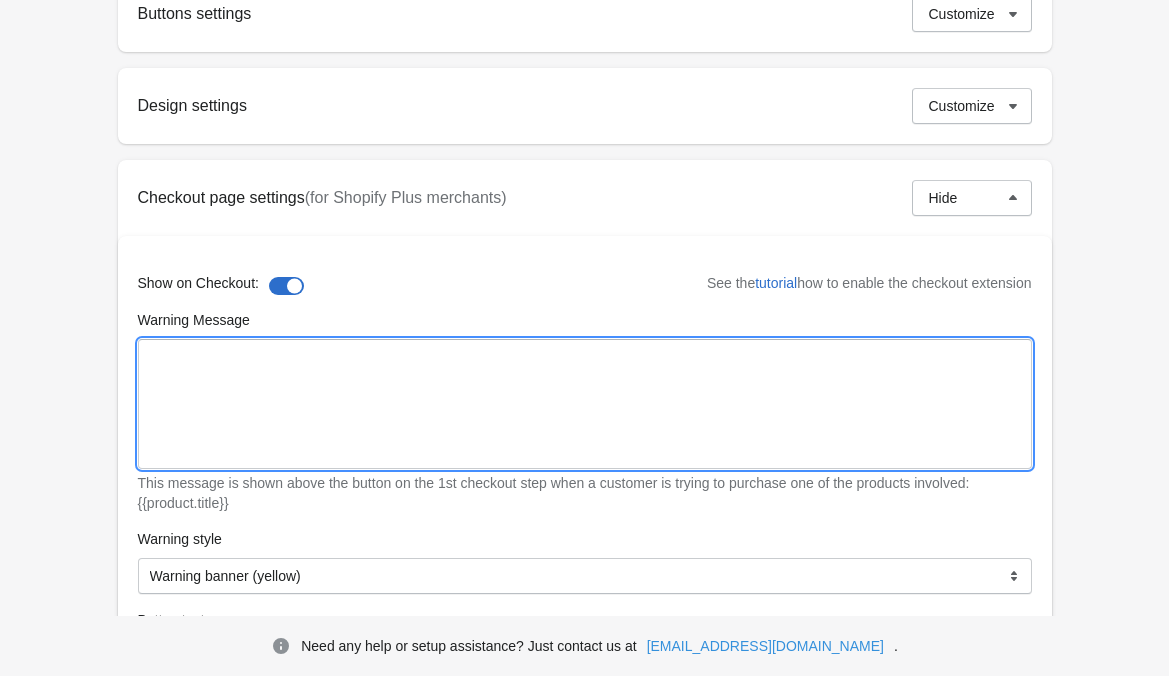 click on "Warning Message" at bounding box center [585, 404] 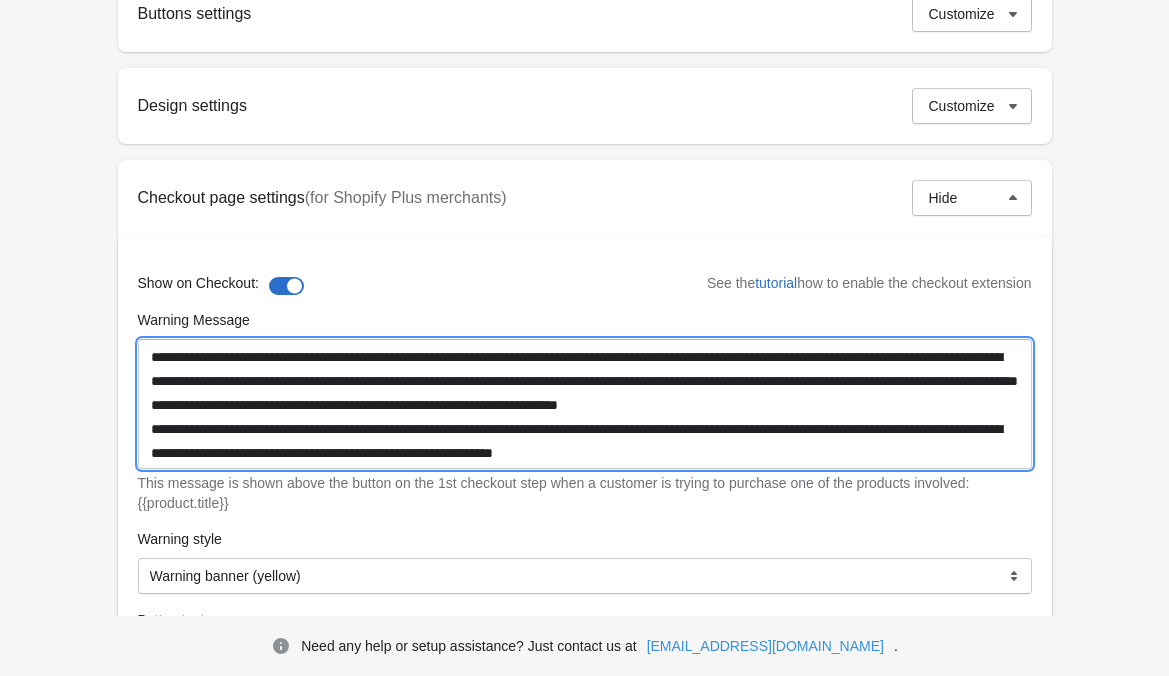 scroll, scrollTop: 2, scrollLeft: 0, axis: vertical 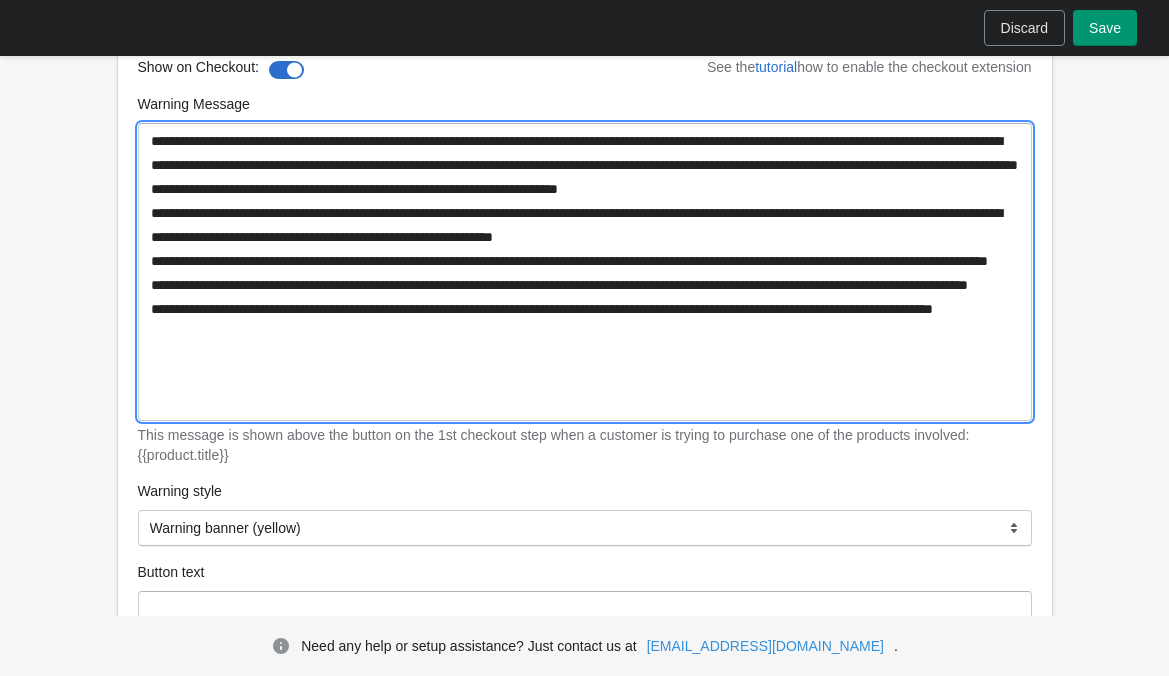 type on "**********" 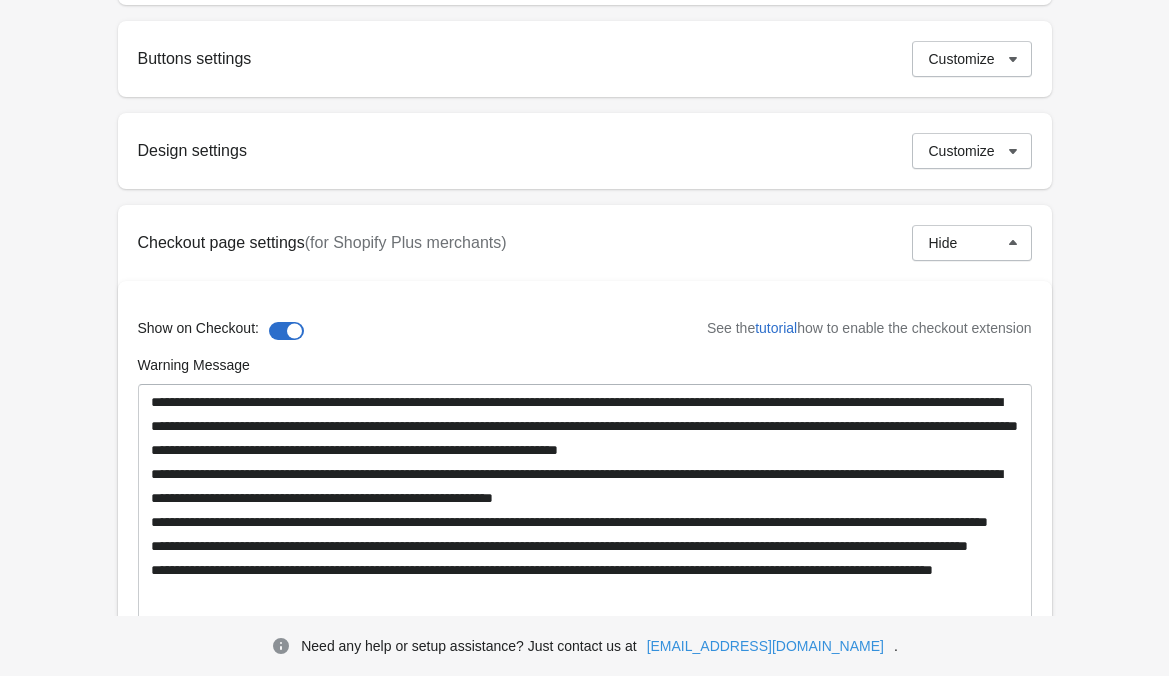 scroll, scrollTop: 988, scrollLeft: 0, axis: vertical 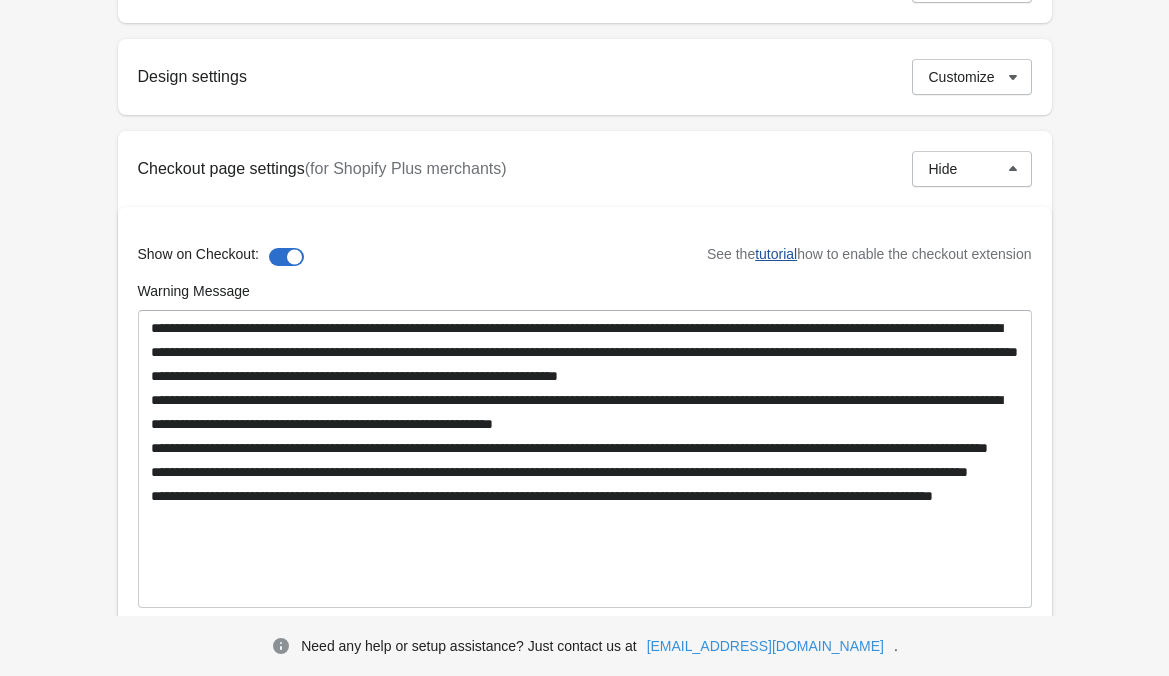 click on "tutorial" at bounding box center (776, 254) 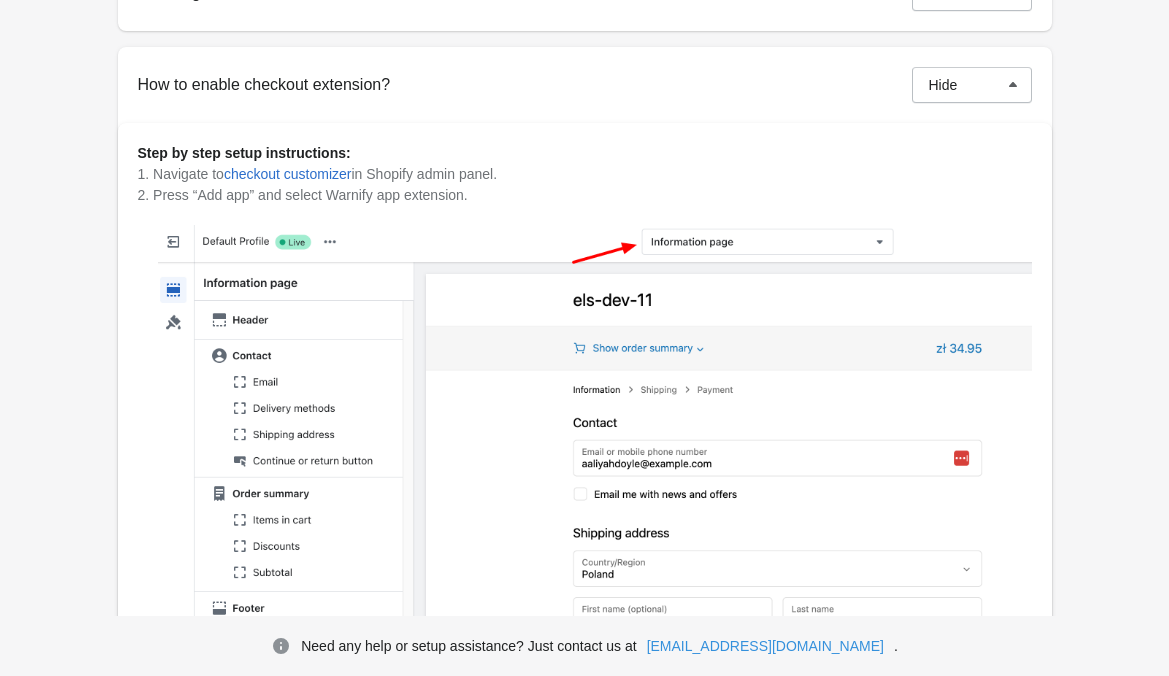 scroll, scrollTop: 304, scrollLeft: 0, axis: vertical 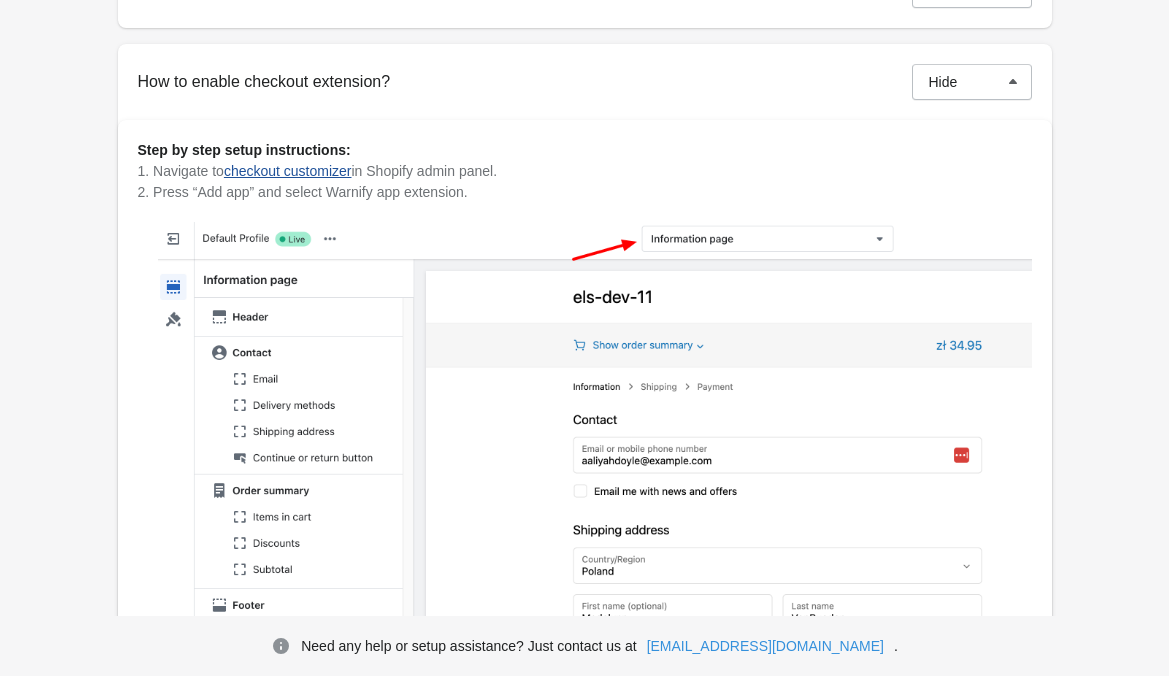 click on "checkout customizer" at bounding box center [288, 171] 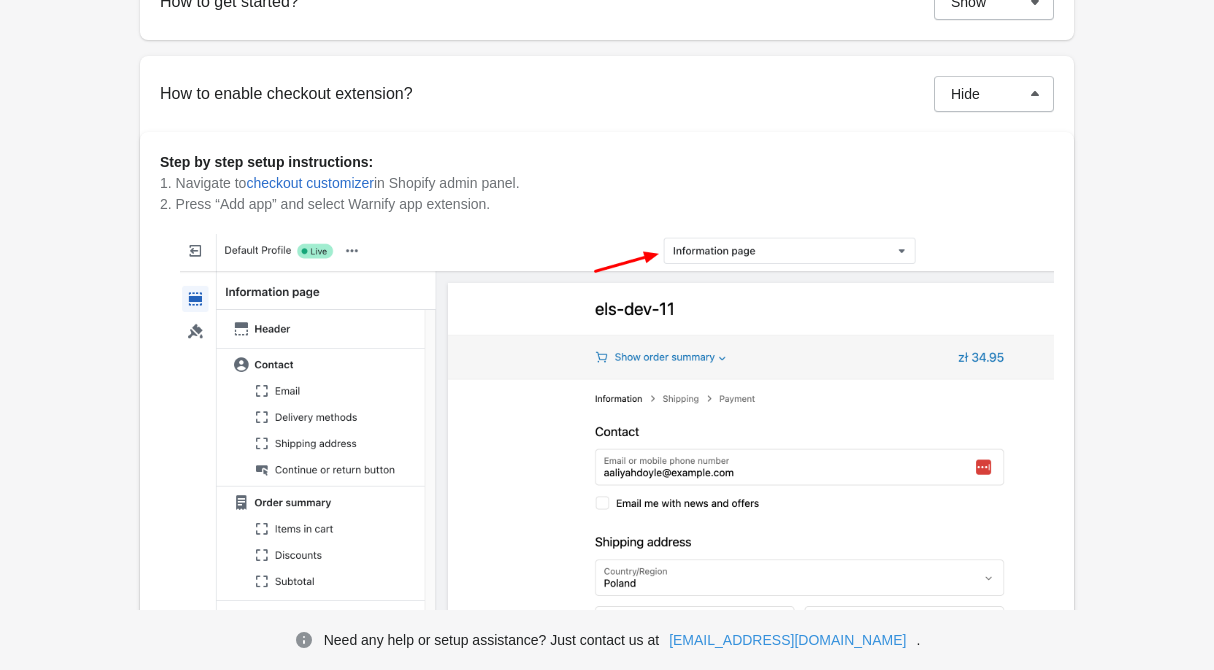 scroll, scrollTop: 230, scrollLeft: 0, axis: vertical 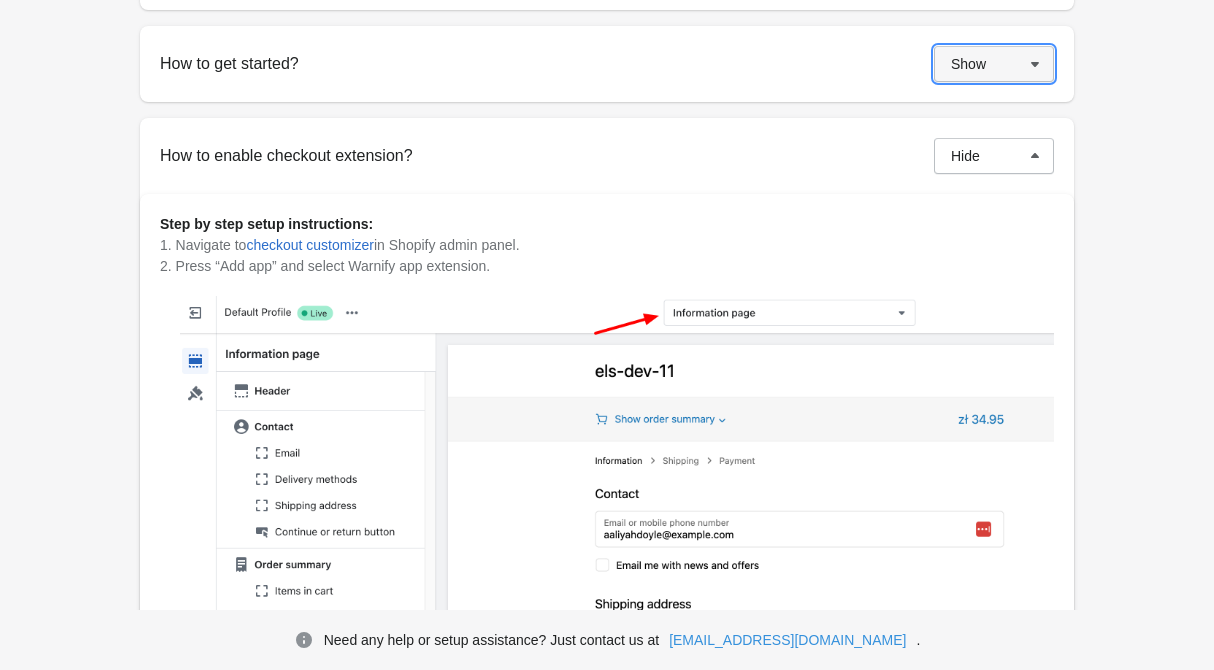 click on "Show" at bounding box center [994, 64] 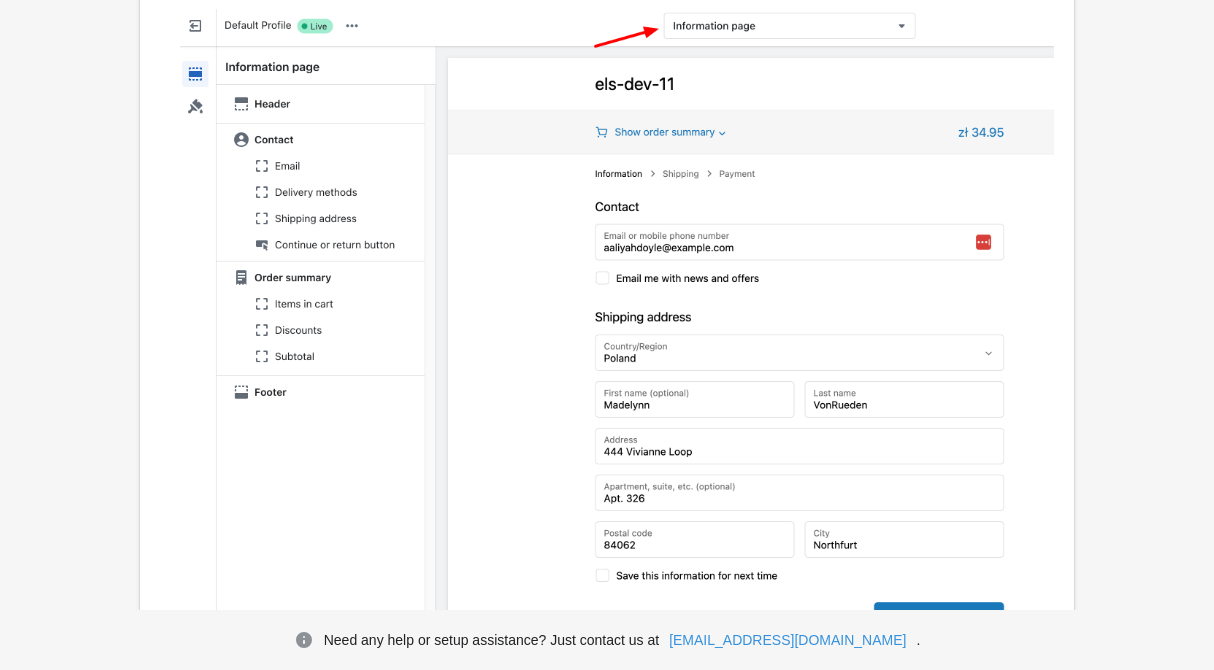 scroll, scrollTop: 4218, scrollLeft: 0, axis: vertical 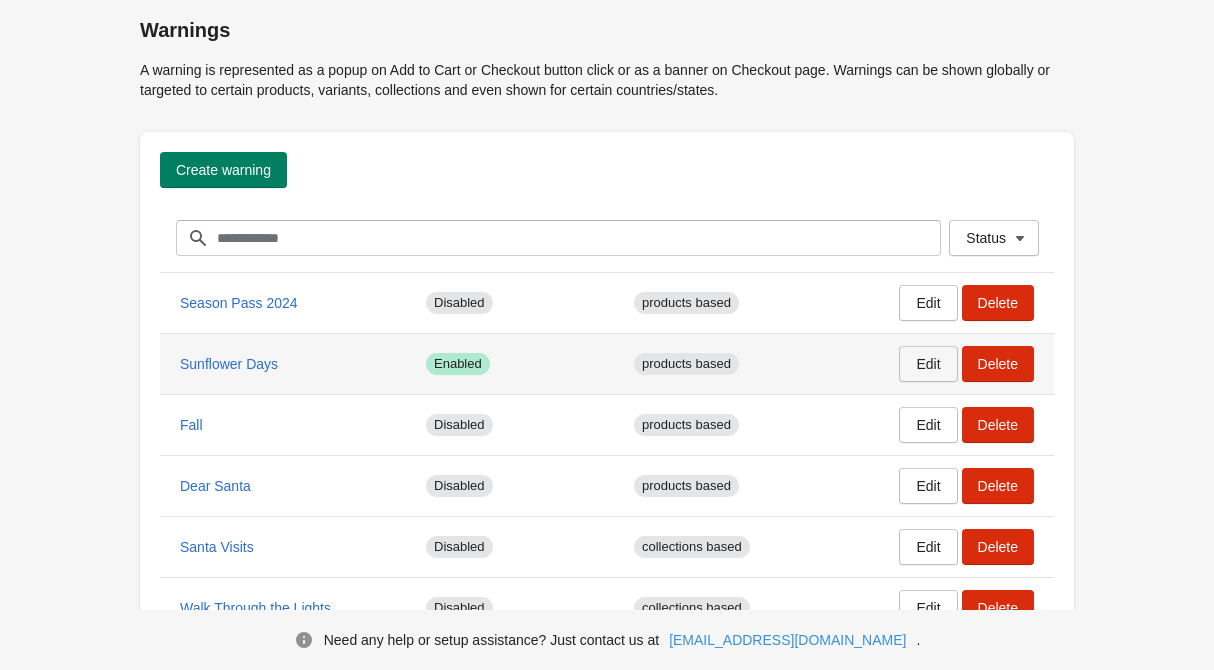 click on "Edit" at bounding box center (928, 364) 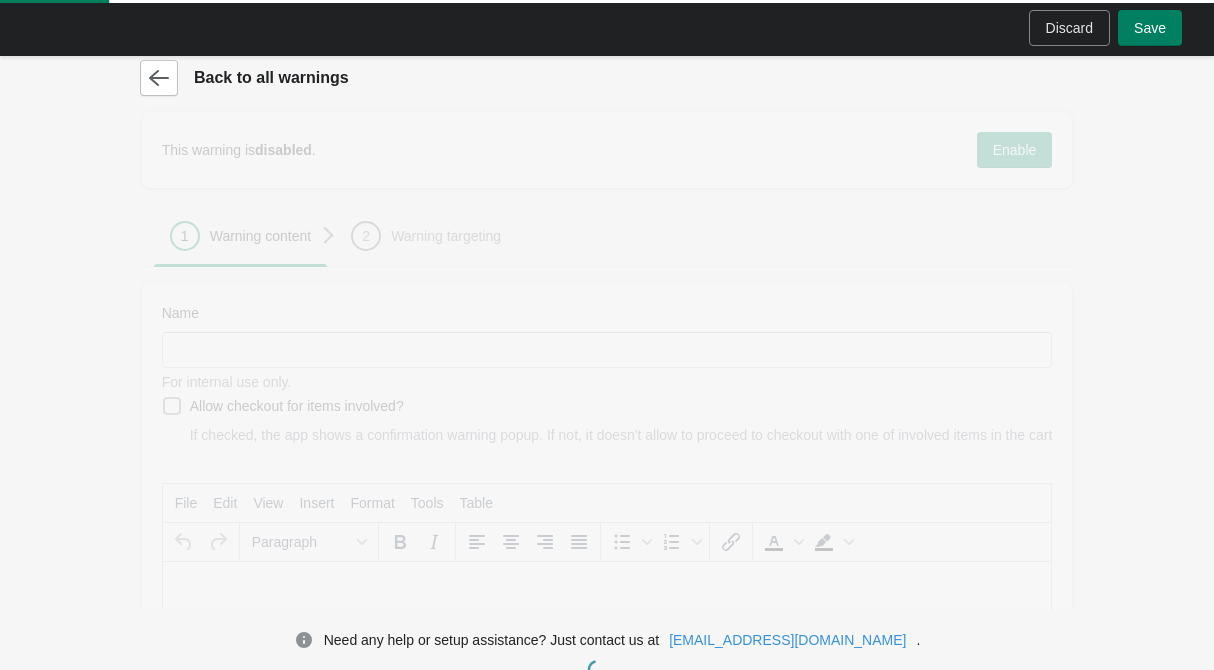 type on "**********" 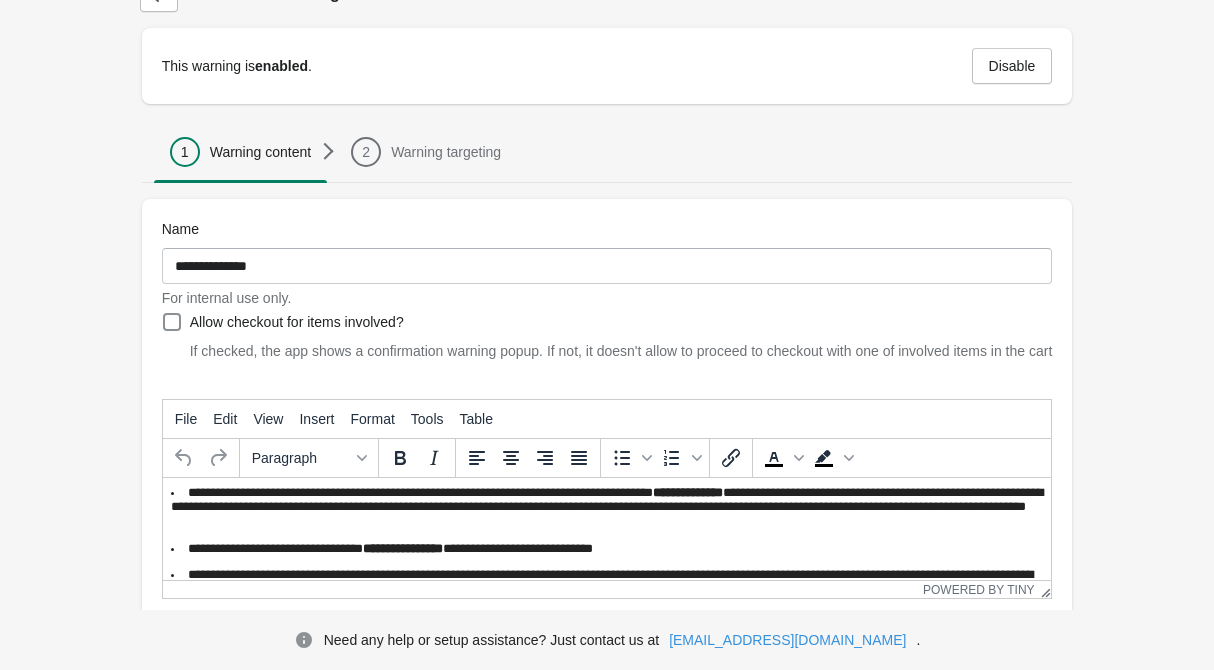 scroll, scrollTop: 0, scrollLeft: 0, axis: both 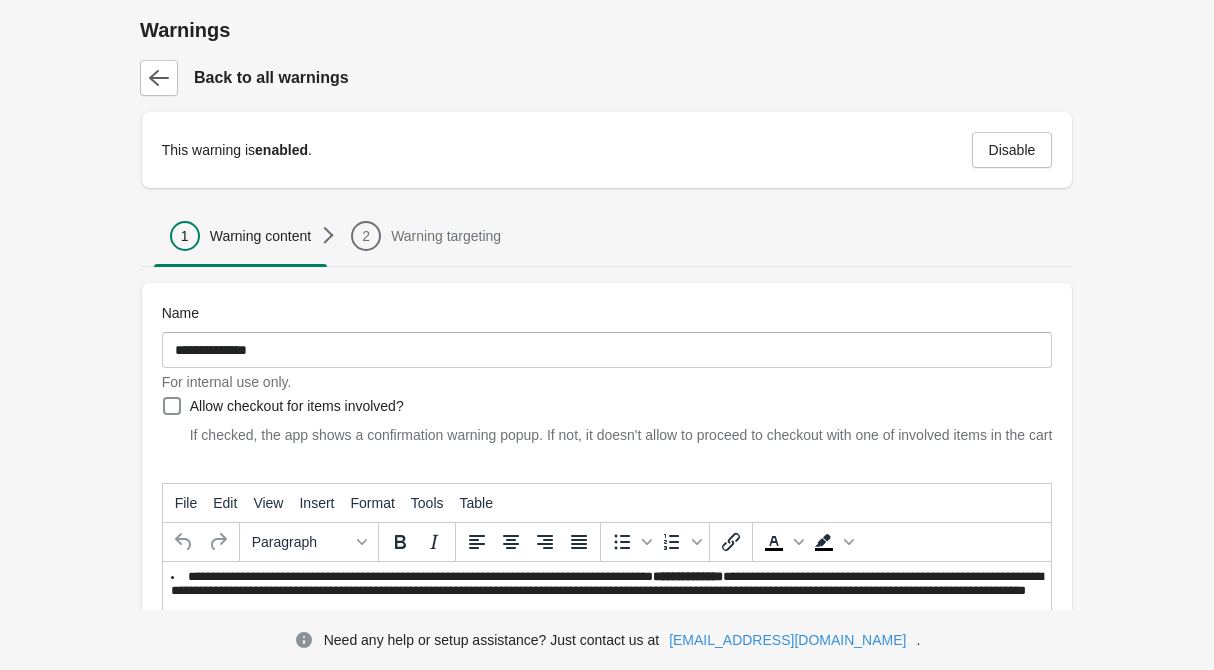 drag, startPoint x: 871, startPoint y: 634, endPoint x: 711, endPoint y: 638, distance: 160.04999 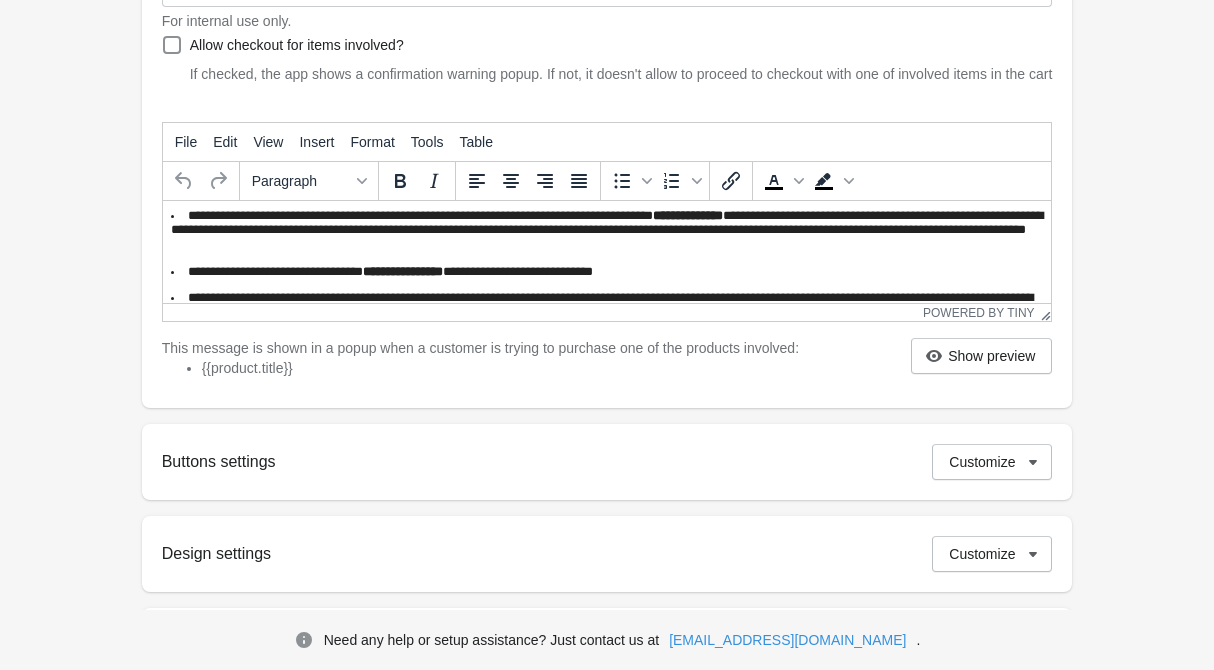 scroll, scrollTop: 678, scrollLeft: 0, axis: vertical 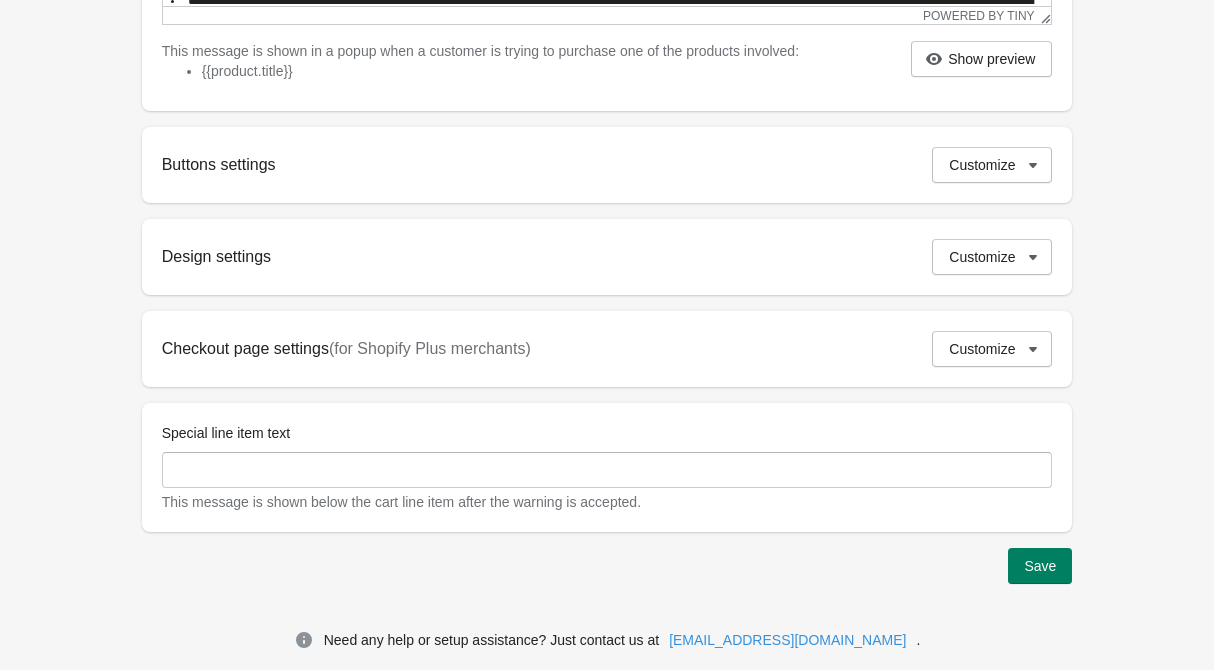 click on "Checkout page settings  (for Shopify Plus merchants)   Customize" at bounding box center [607, 349] 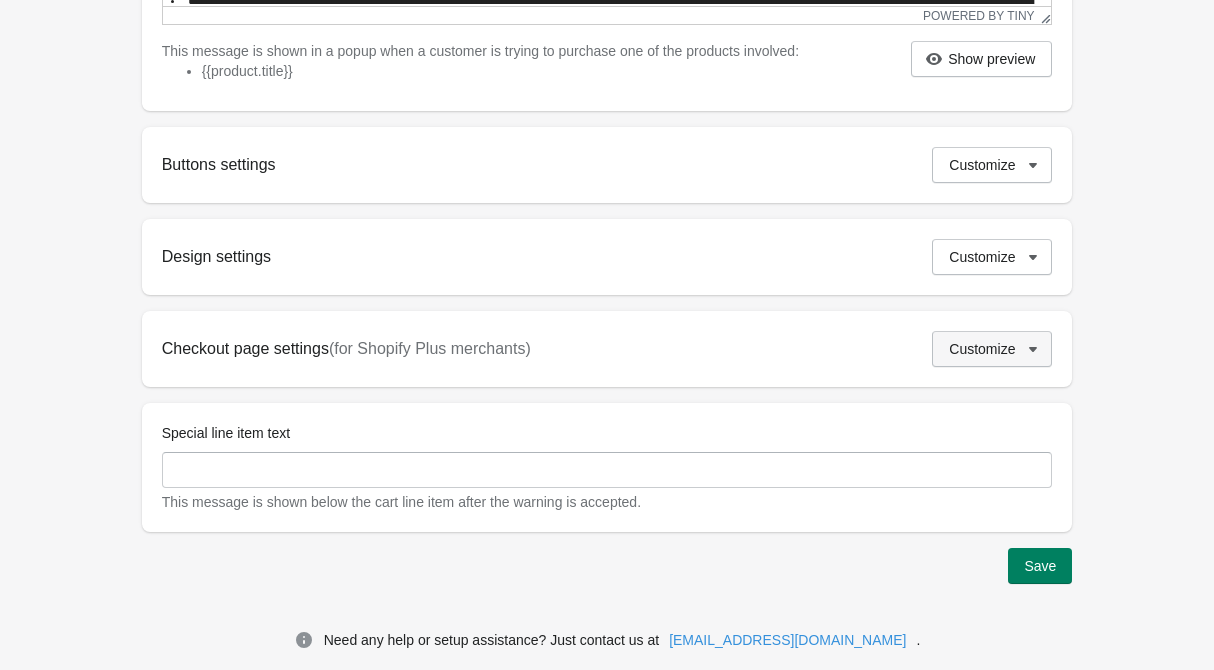 click on "Customize" at bounding box center [992, 349] 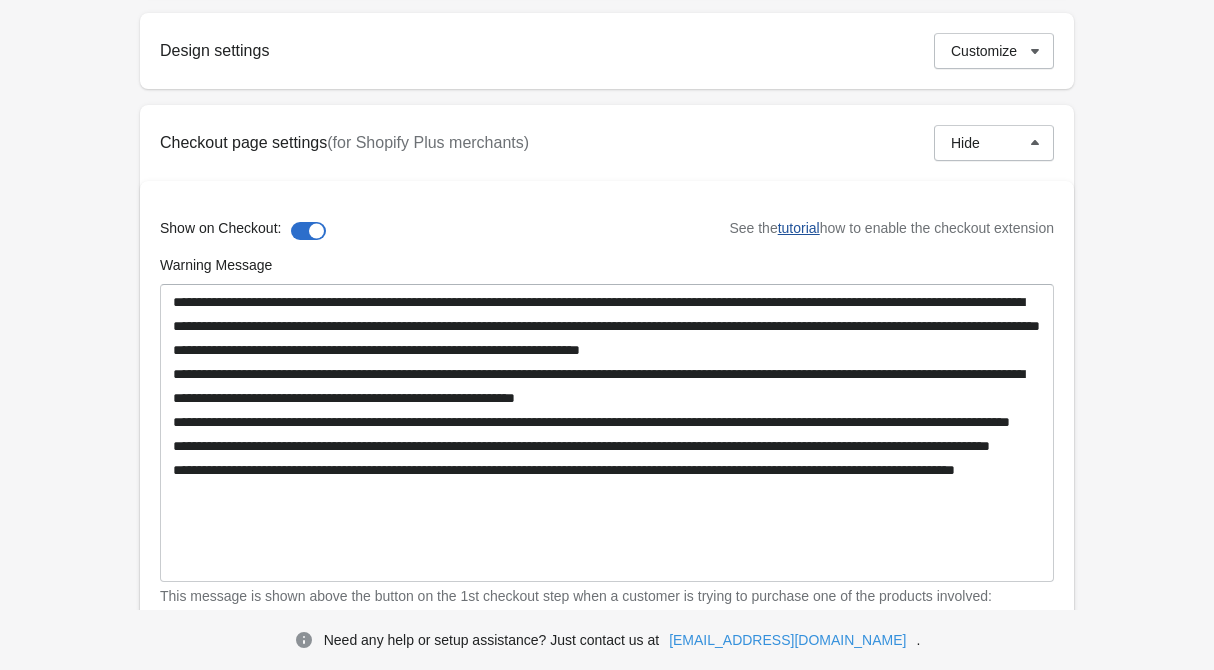 scroll, scrollTop: 1143, scrollLeft: 0, axis: vertical 